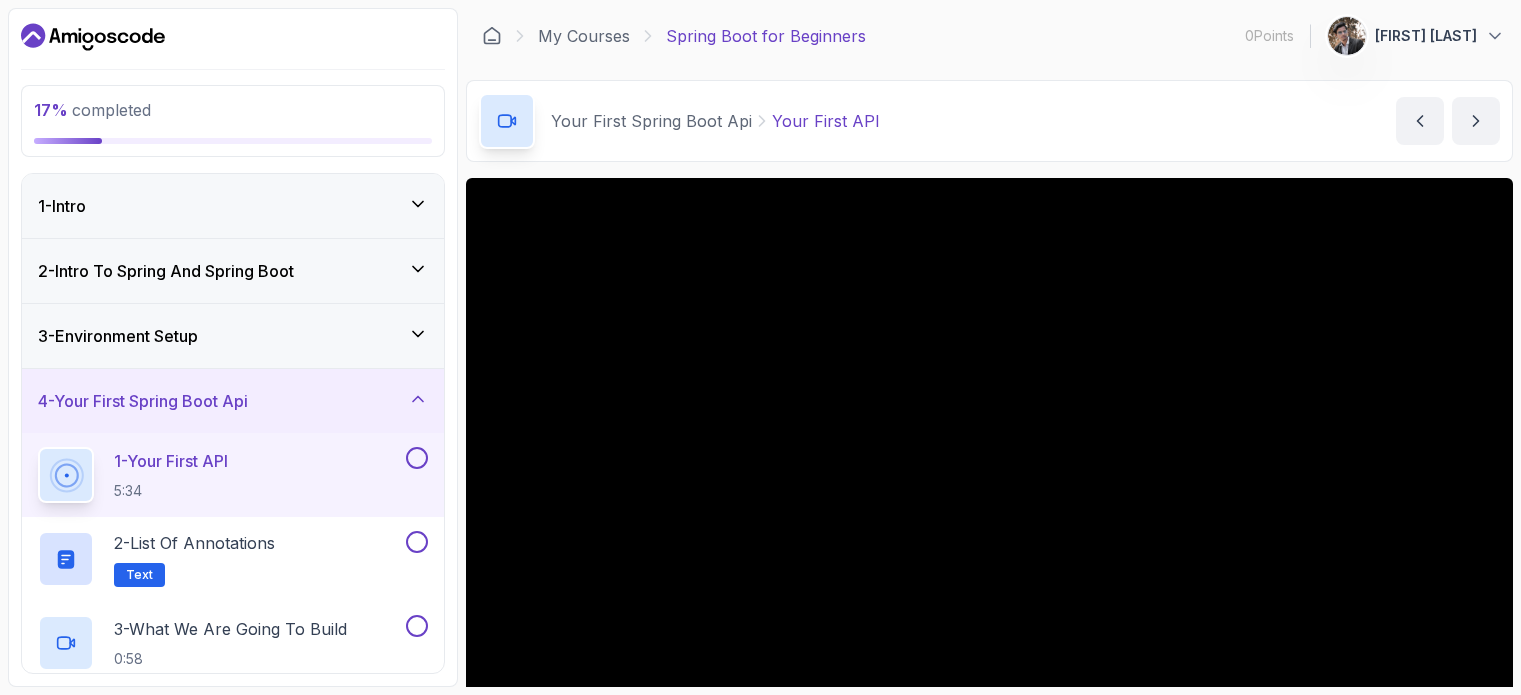scroll, scrollTop: 0, scrollLeft: 0, axis: both 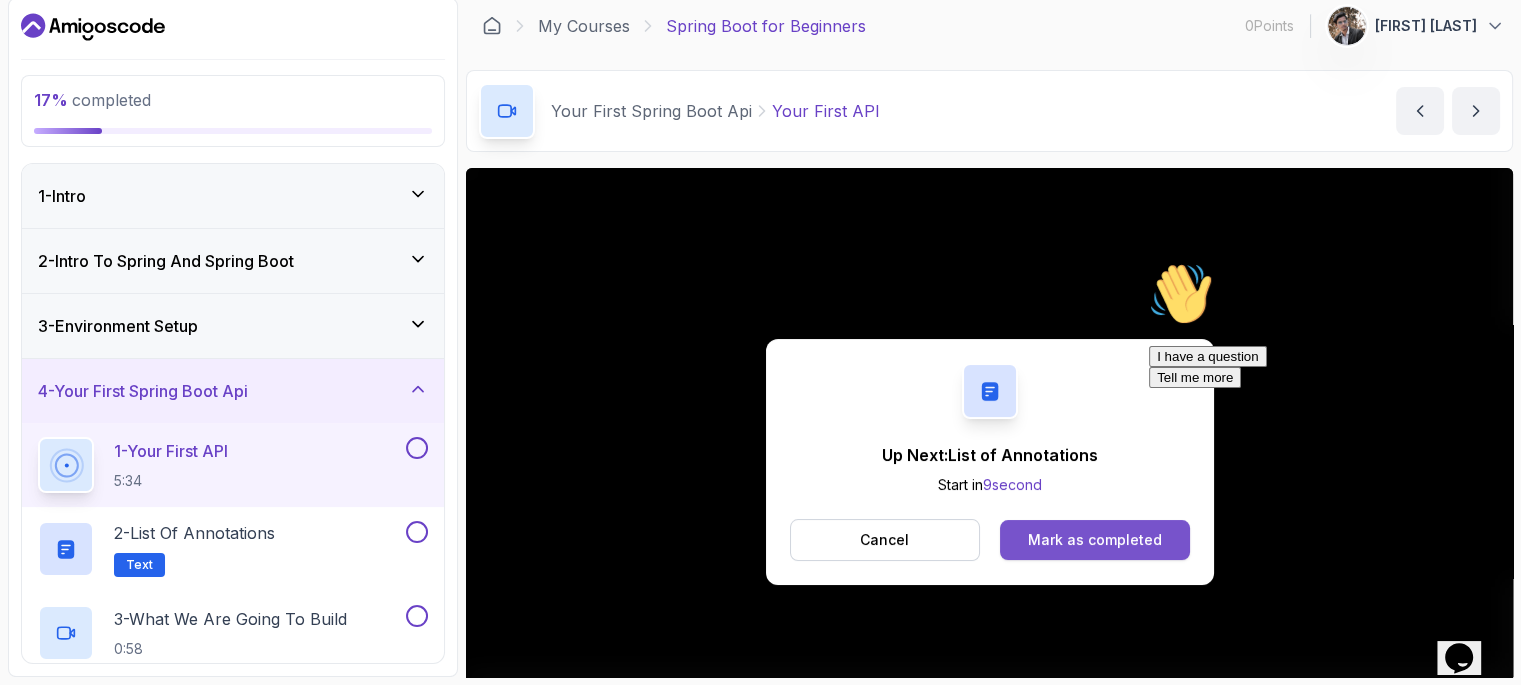 click on "Mark as completed" at bounding box center [1095, 540] 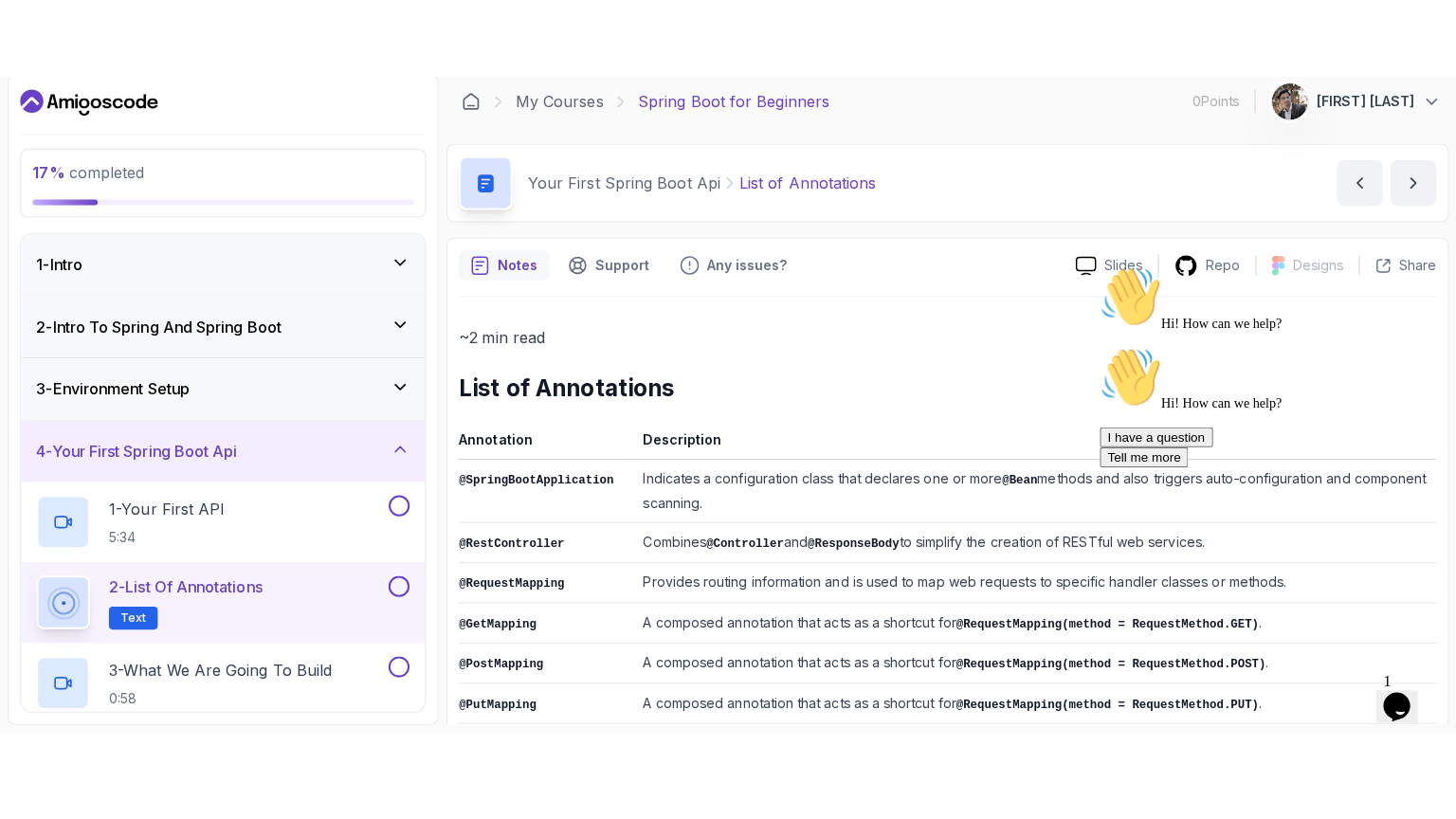 scroll, scrollTop: 0, scrollLeft: 0, axis: both 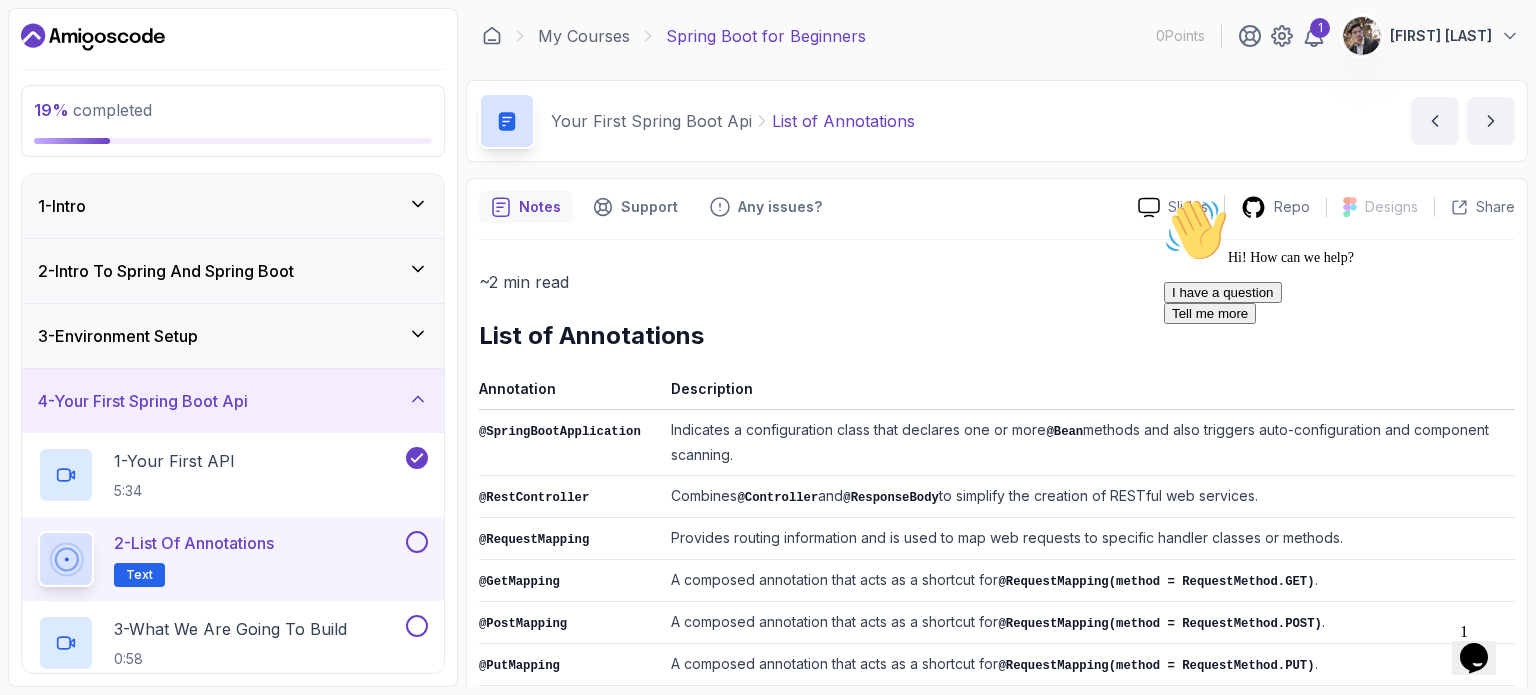 click on "2  -  List of Annotations Text" at bounding box center (220, 559) 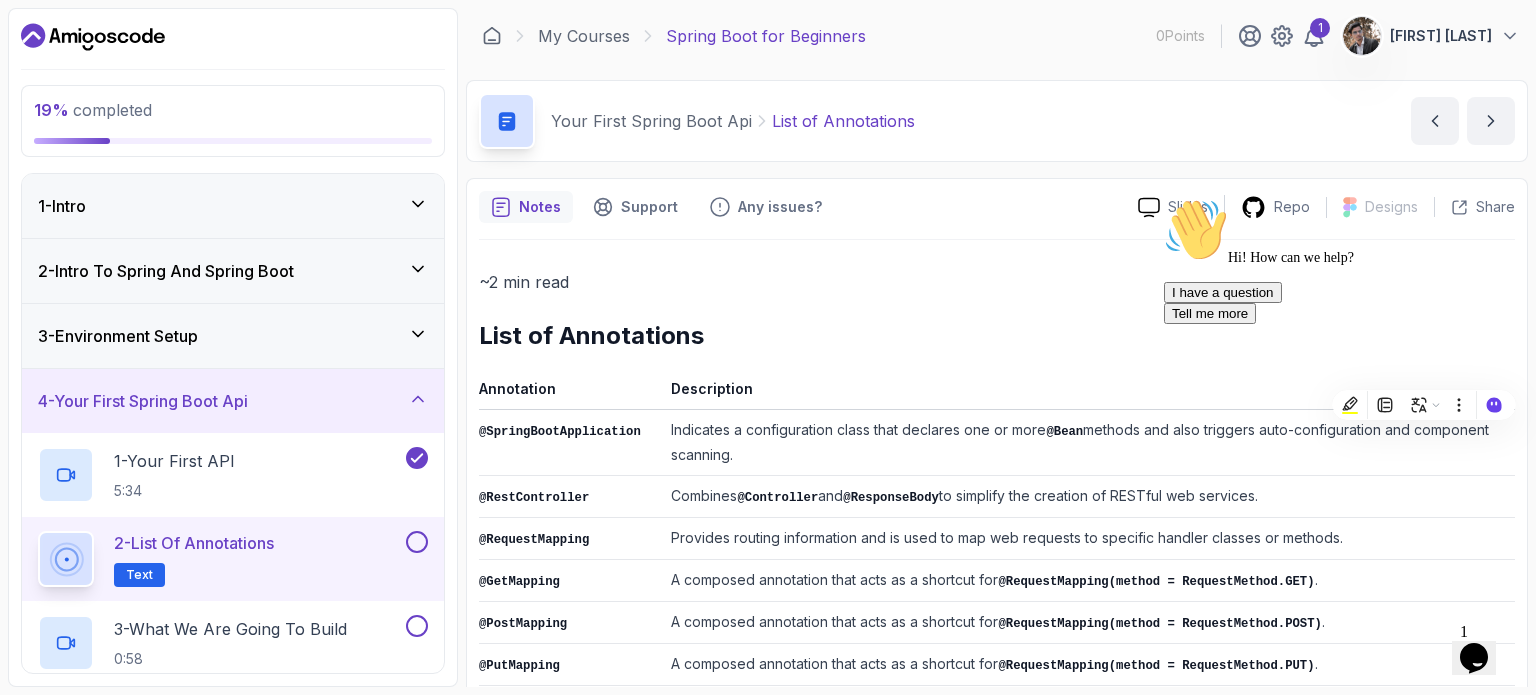 click on "List of Annotations" at bounding box center [997, 336] 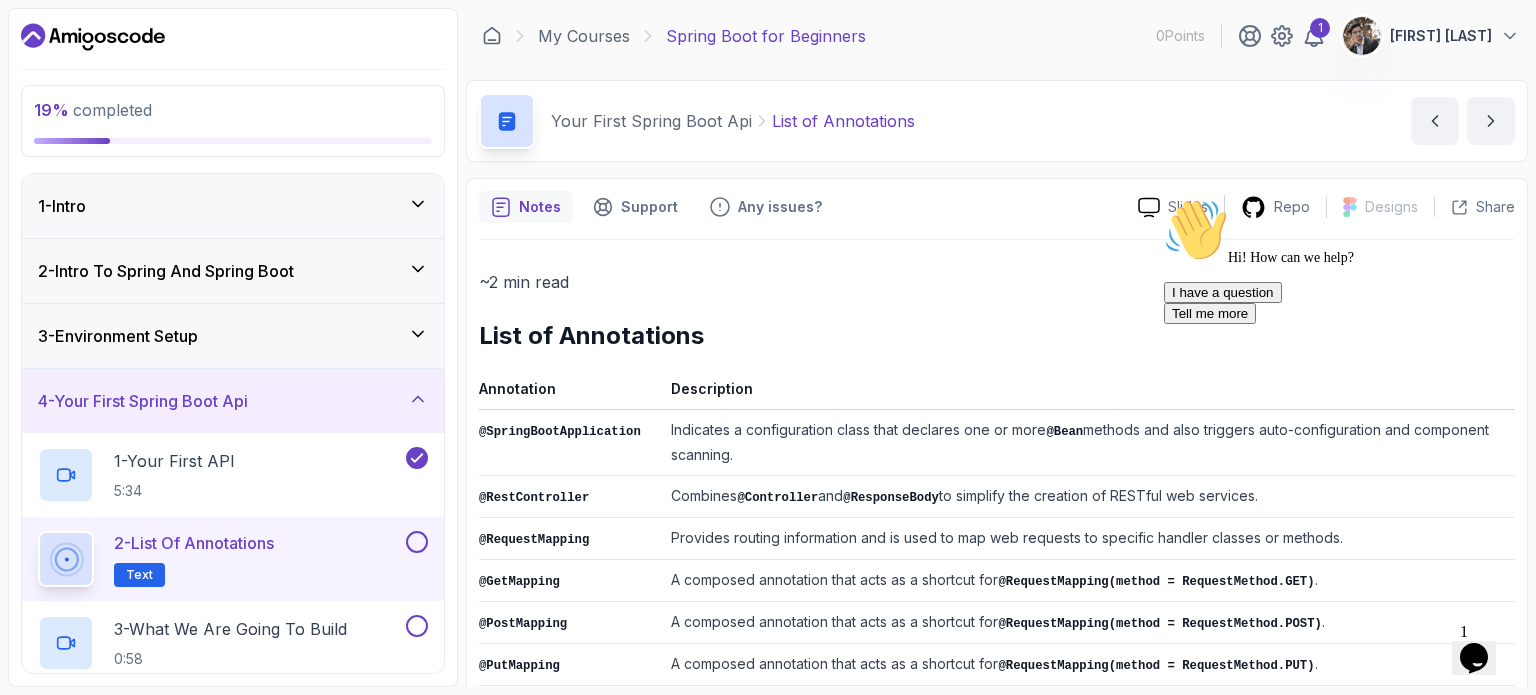 click at bounding box center (1164, 198) 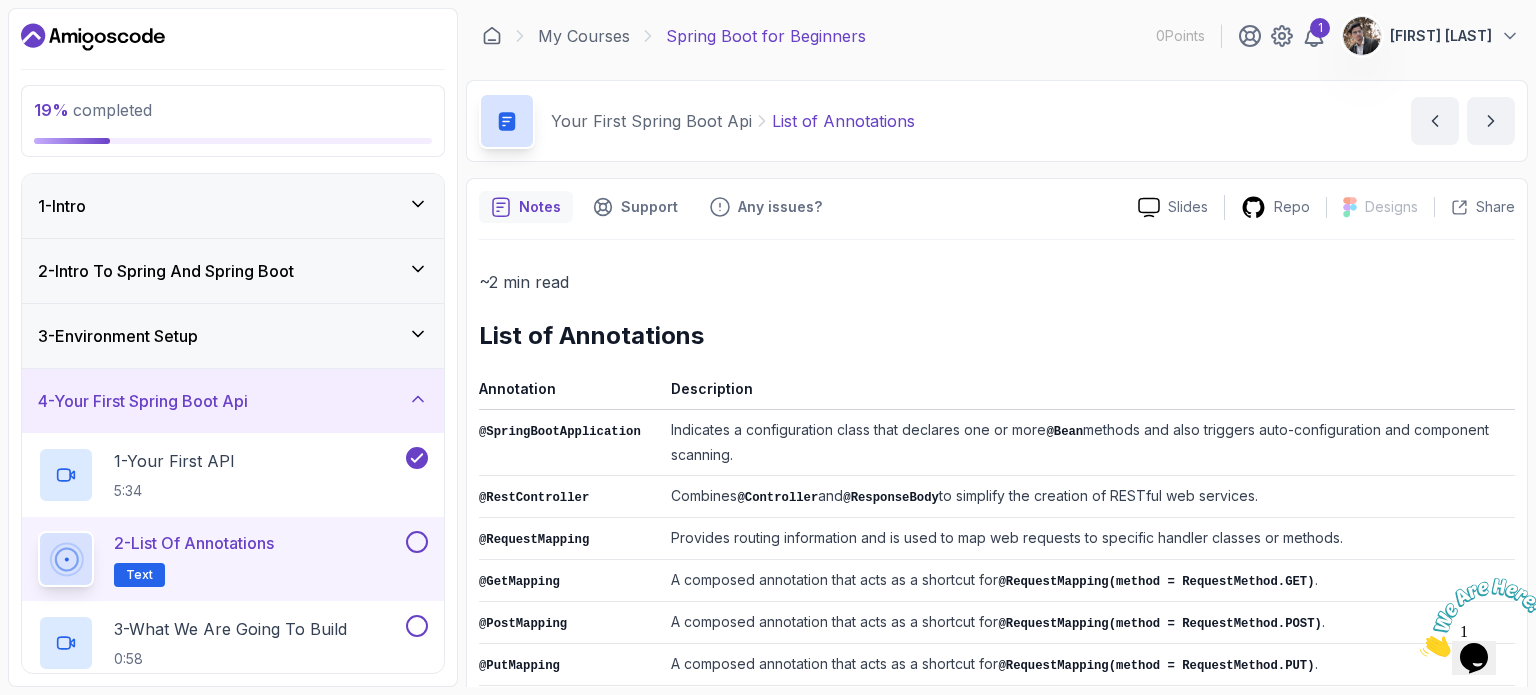 drag, startPoint x: 1532, startPoint y: 463, endPoint x: 1535, endPoint y: 498, distance: 35.128338 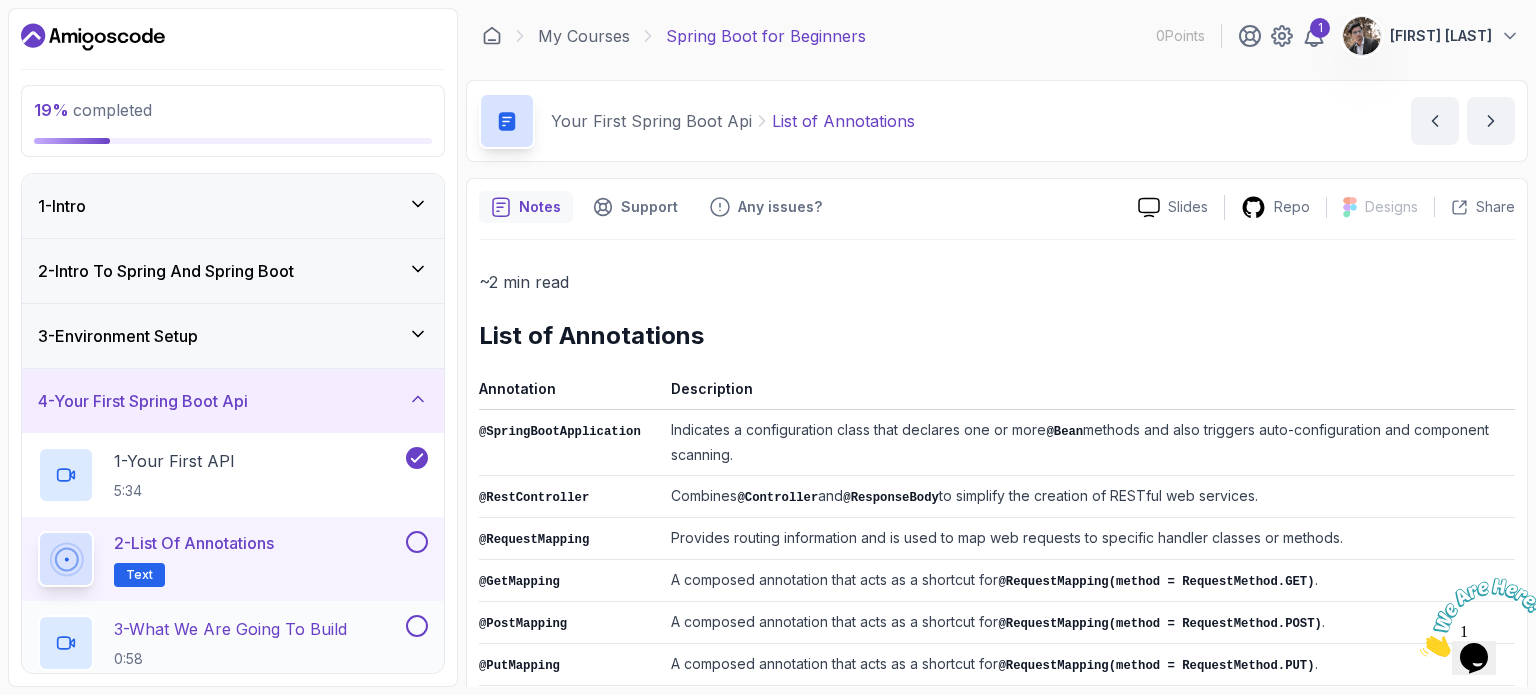 click on "3  -  What We Are Going To Build" at bounding box center (230, 629) 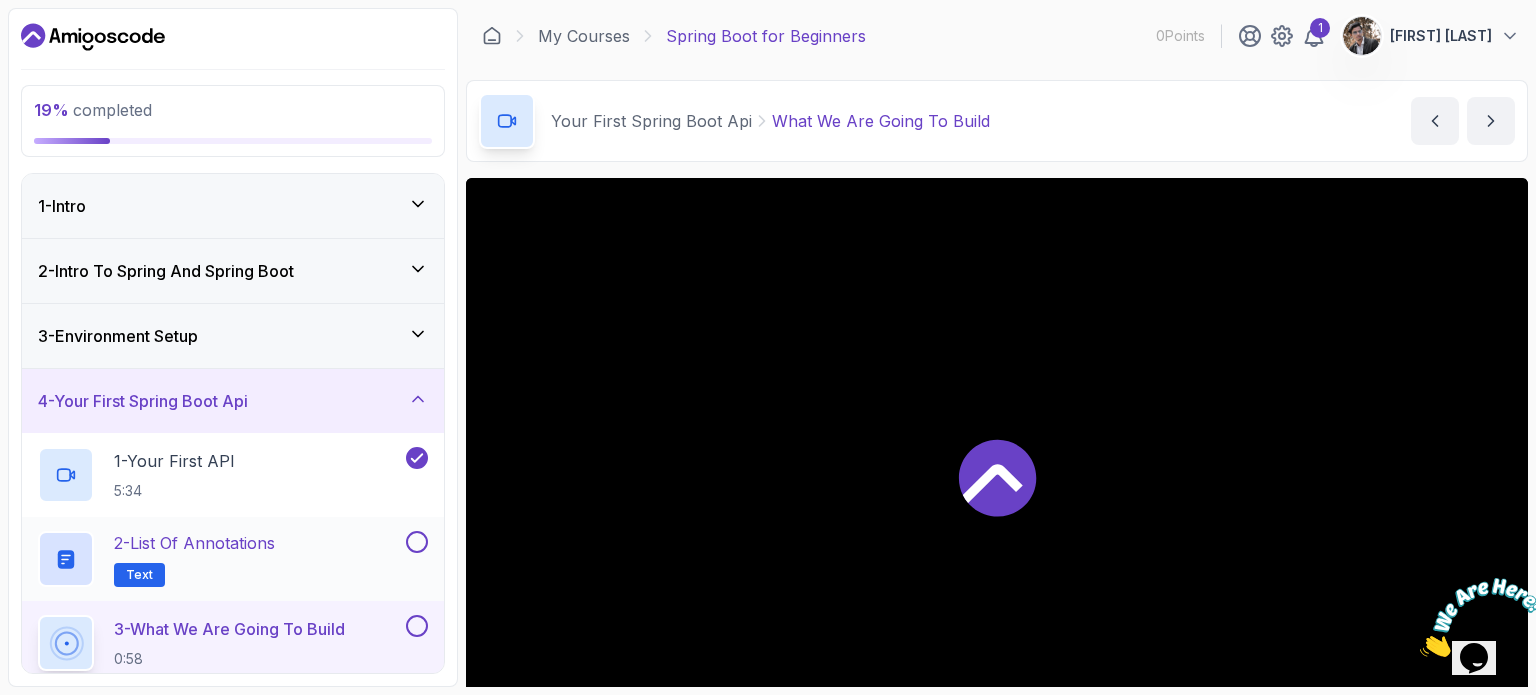 click at bounding box center [417, 542] 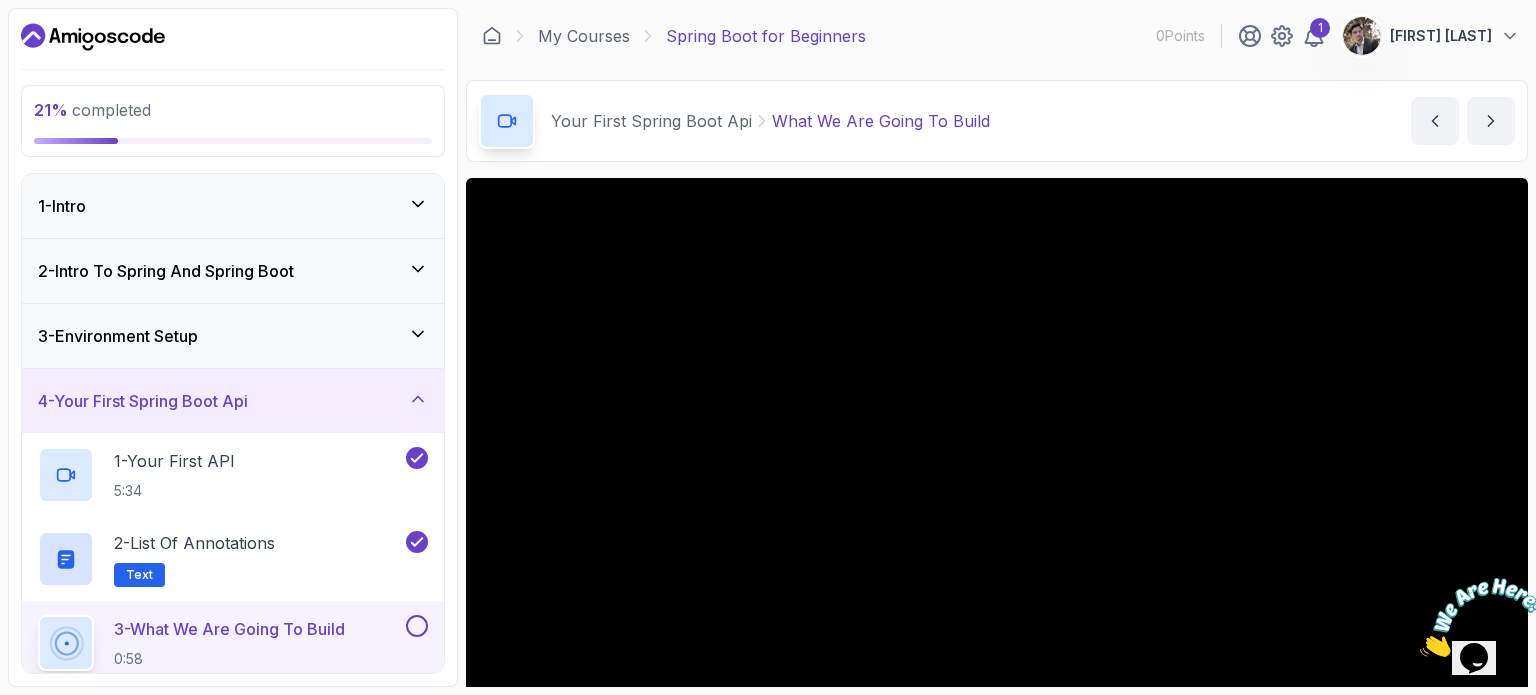 type 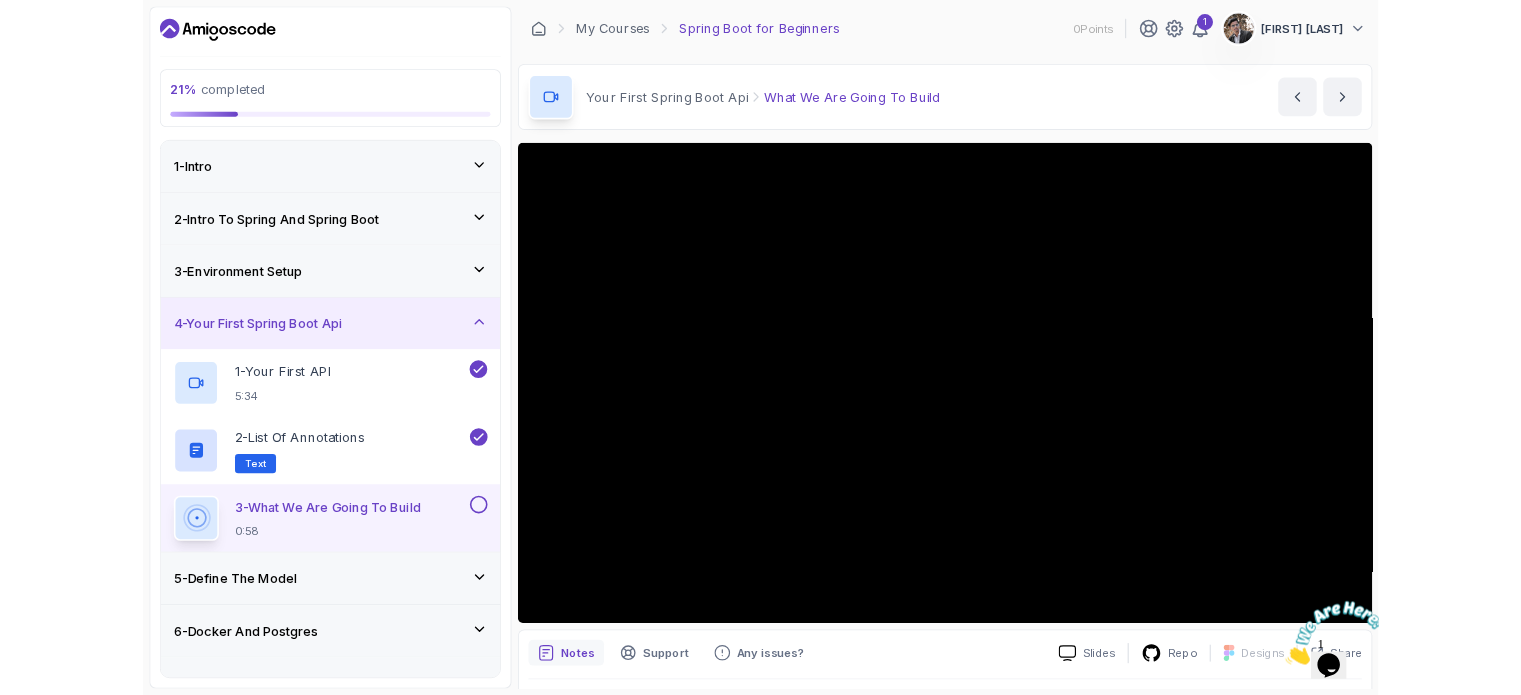 scroll, scrollTop: 480, scrollLeft: 0, axis: vertical 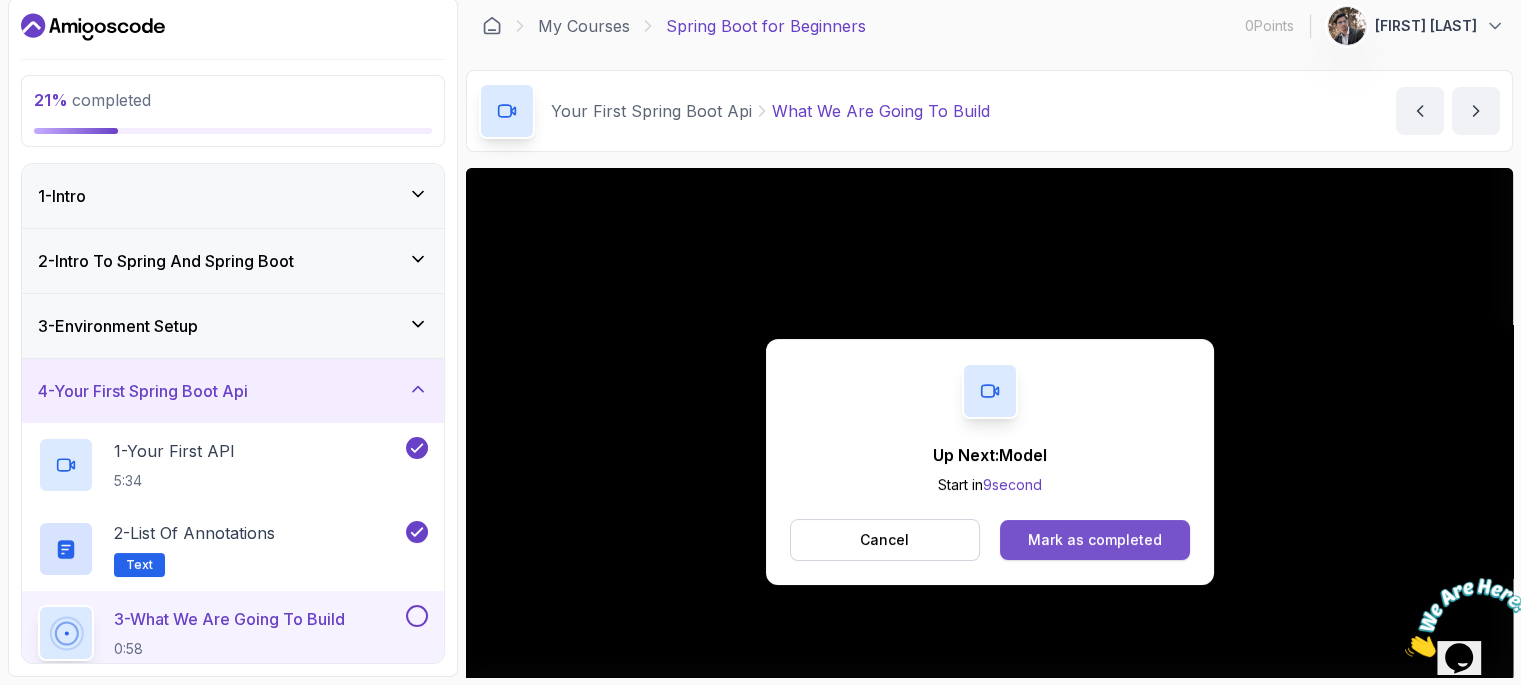 click on "Mark as completed" at bounding box center [1095, 540] 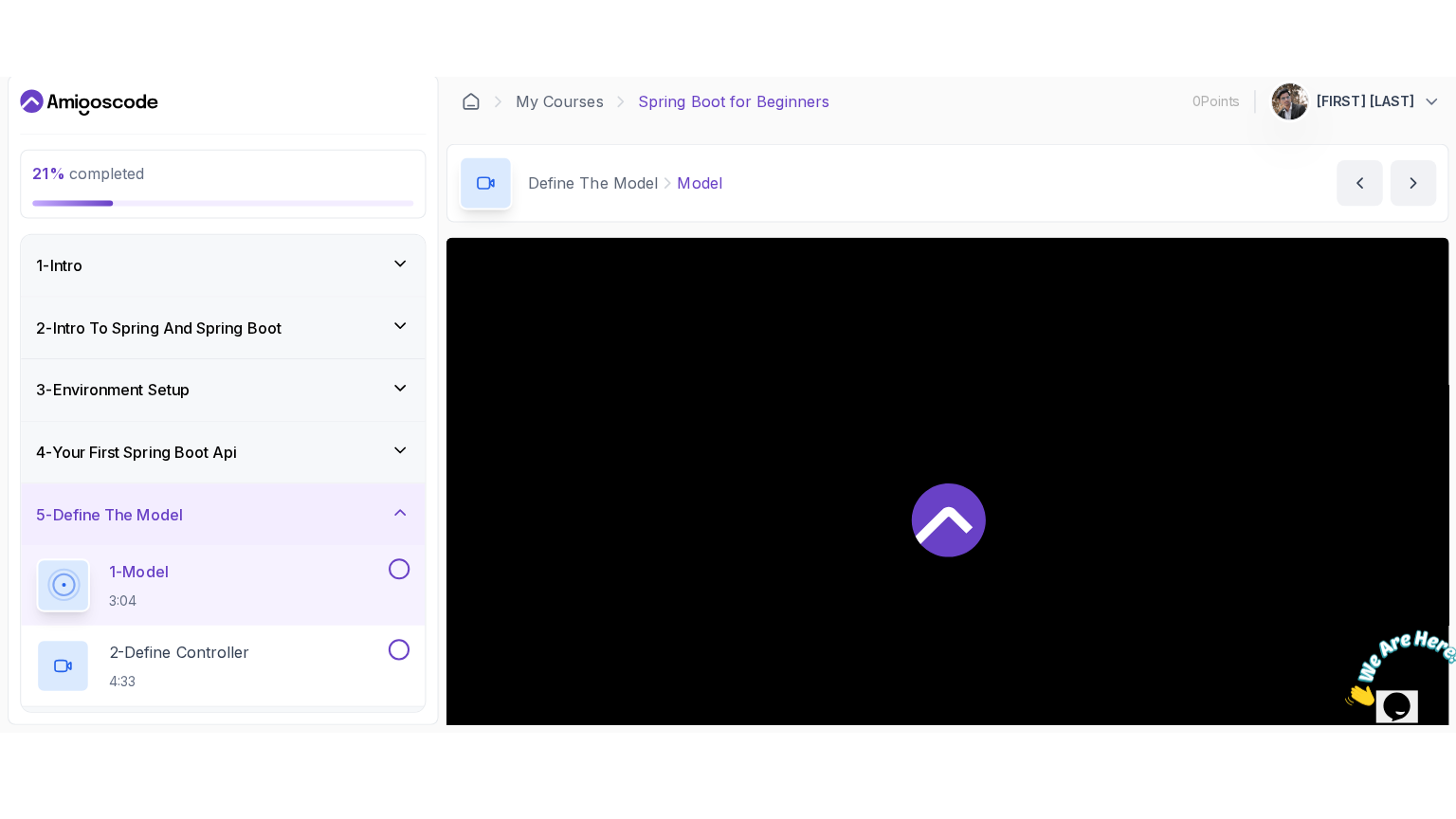 scroll, scrollTop: 0, scrollLeft: 0, axis: both 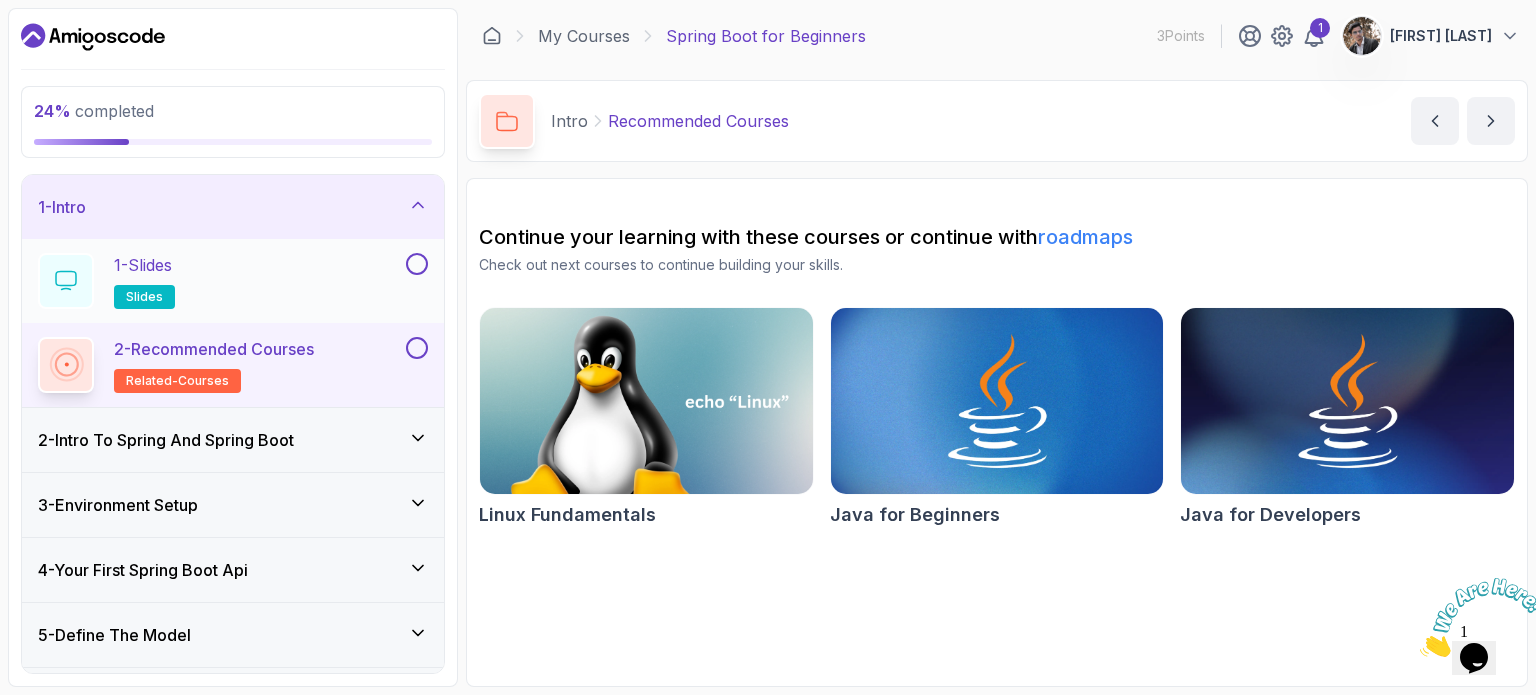 click at bounding box center (417, 264) 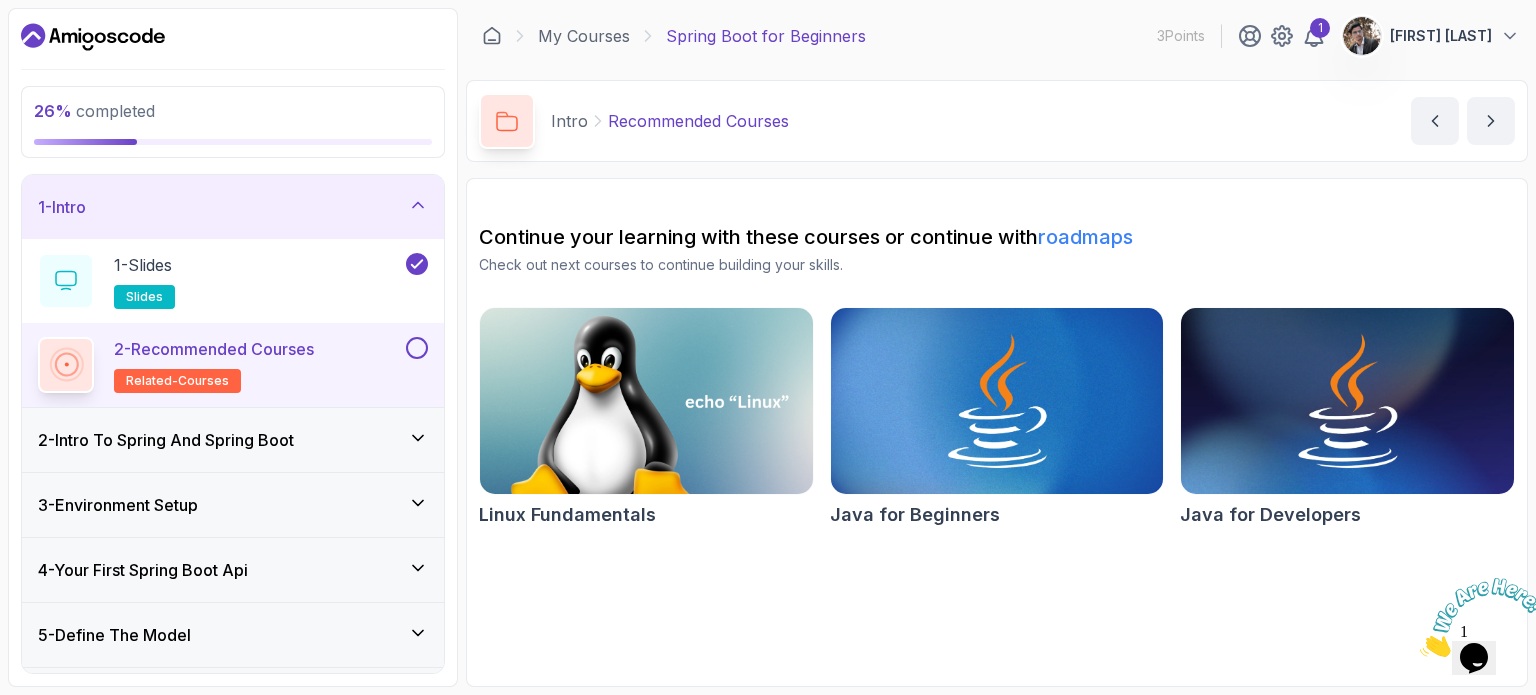 click at bounding box center [417, 348] 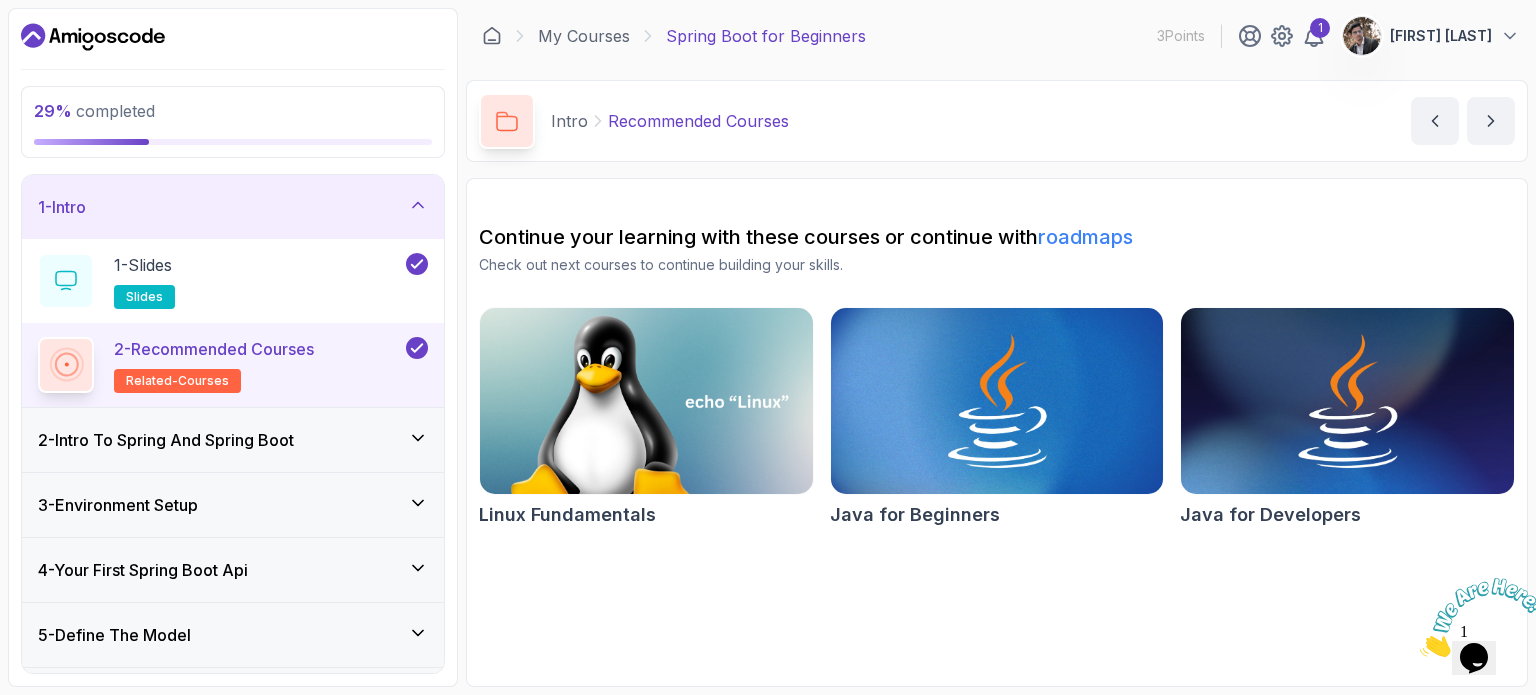 click on "2  -  Intro To Spring And Spring Boot" at bounding box center (233, 440) 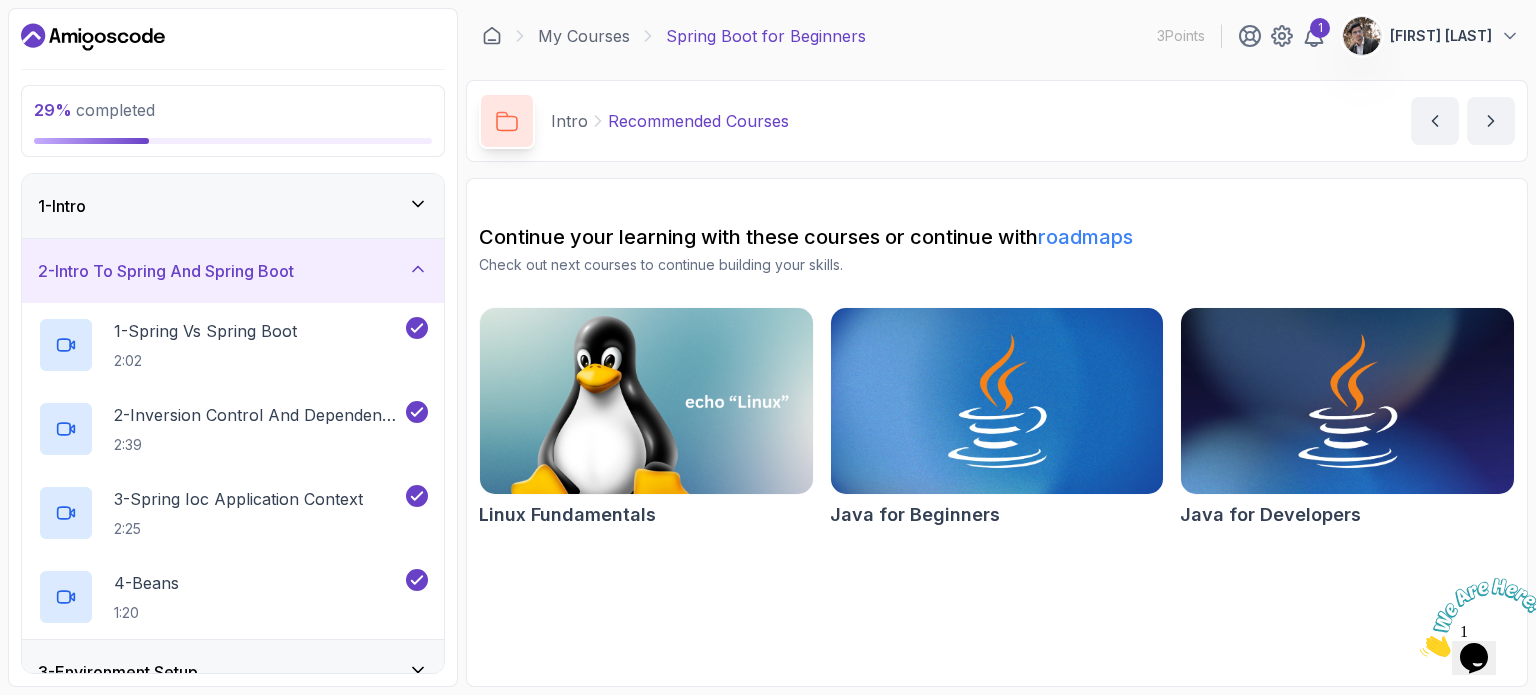 click on "2  -  Intro To Spring And Spring Boot" at bounding box center [233, 271] 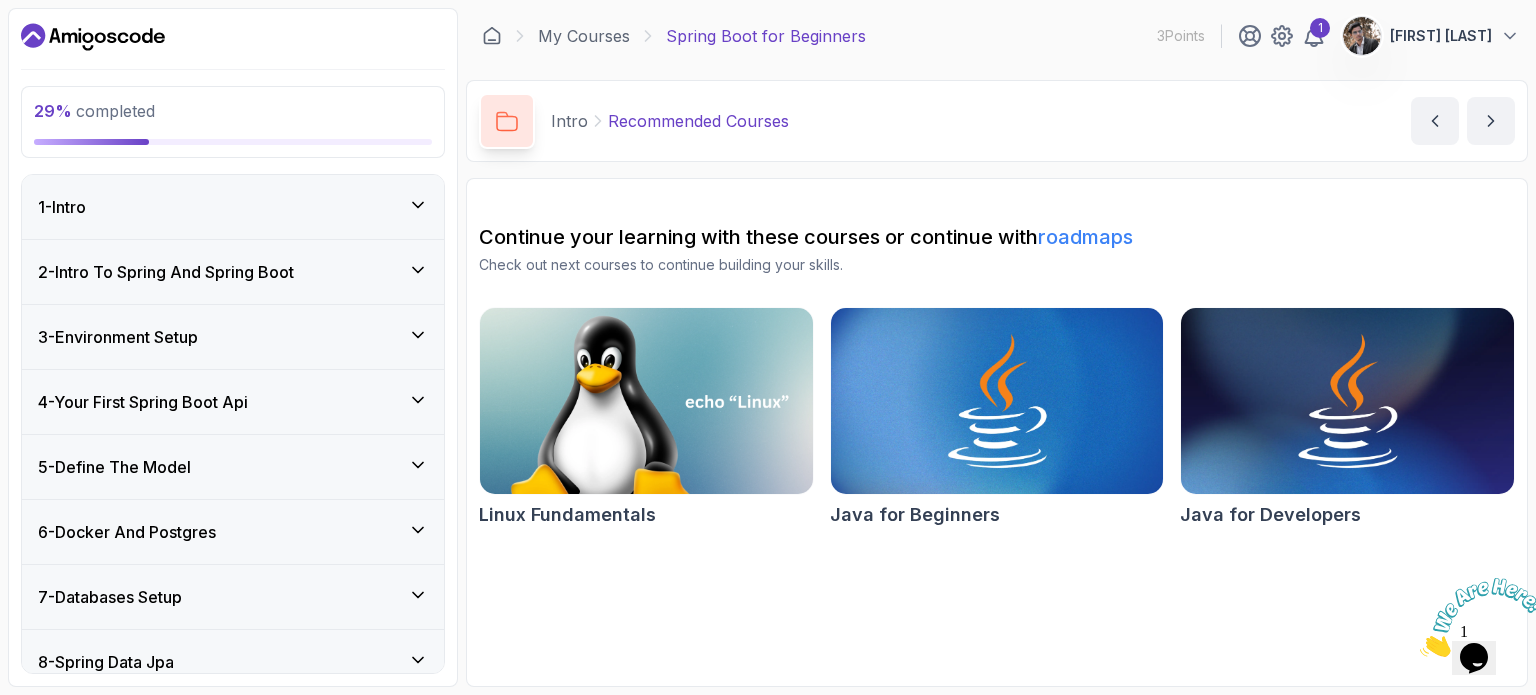 click on "3  -  Environment Setup" at bounding box center (233, 337) 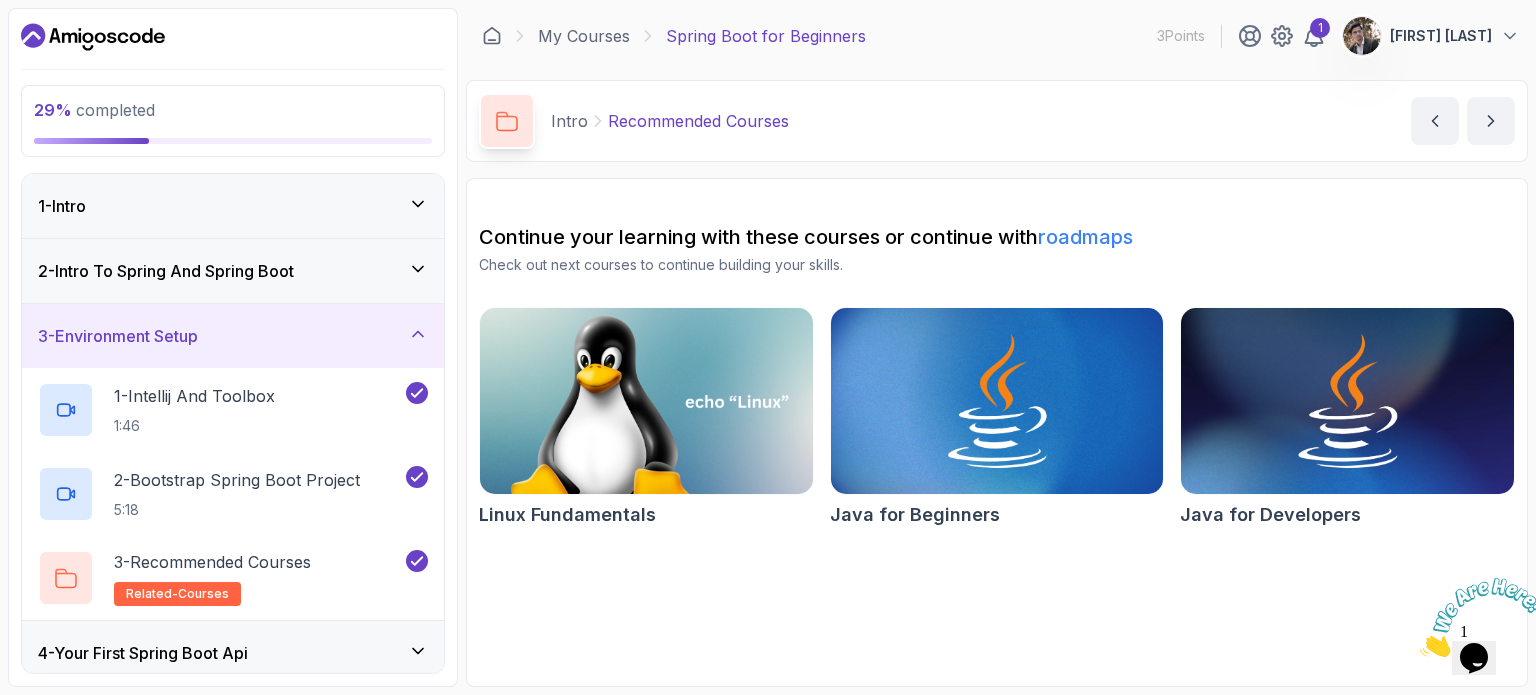 click on "3  -  Environment Setup" at bounding box center (233, 336) 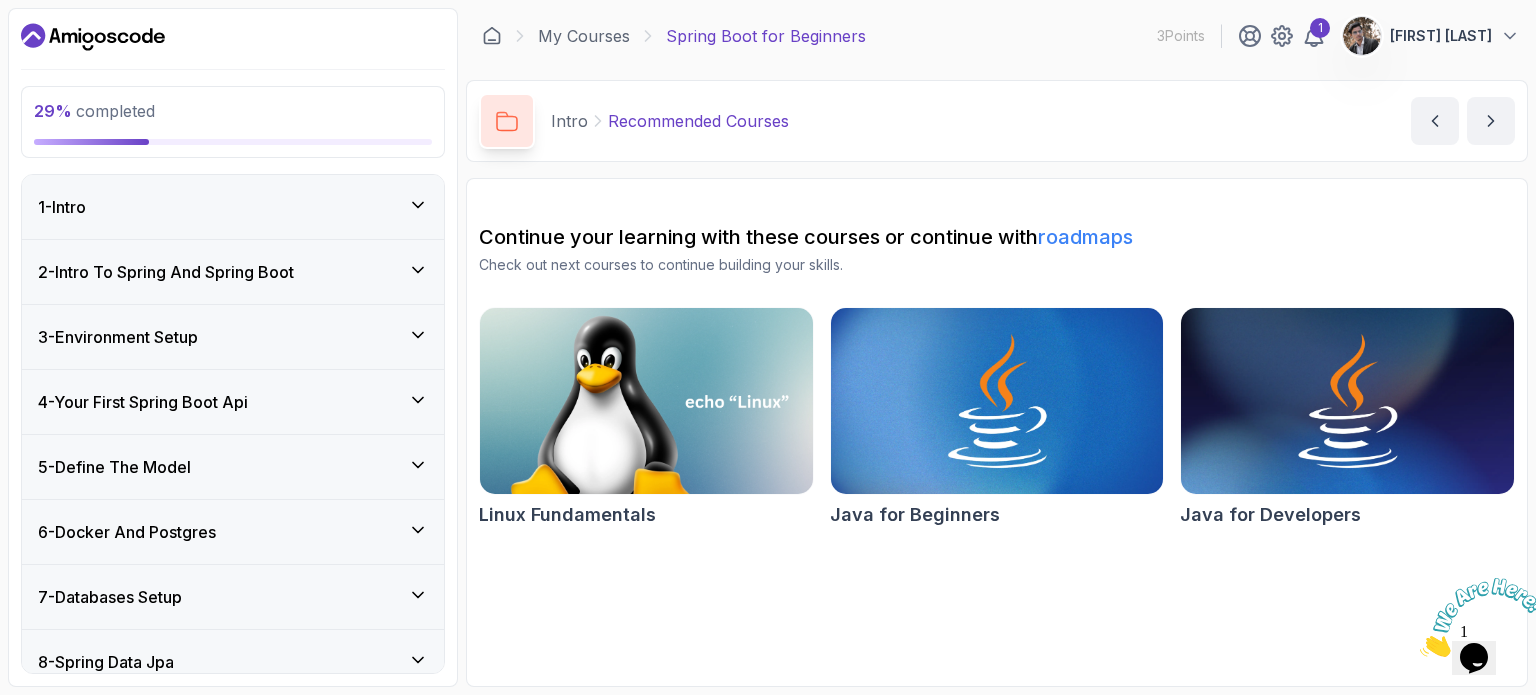 click on "4  -  Your First Spring Boot Api" at bounding box center [233, 402] 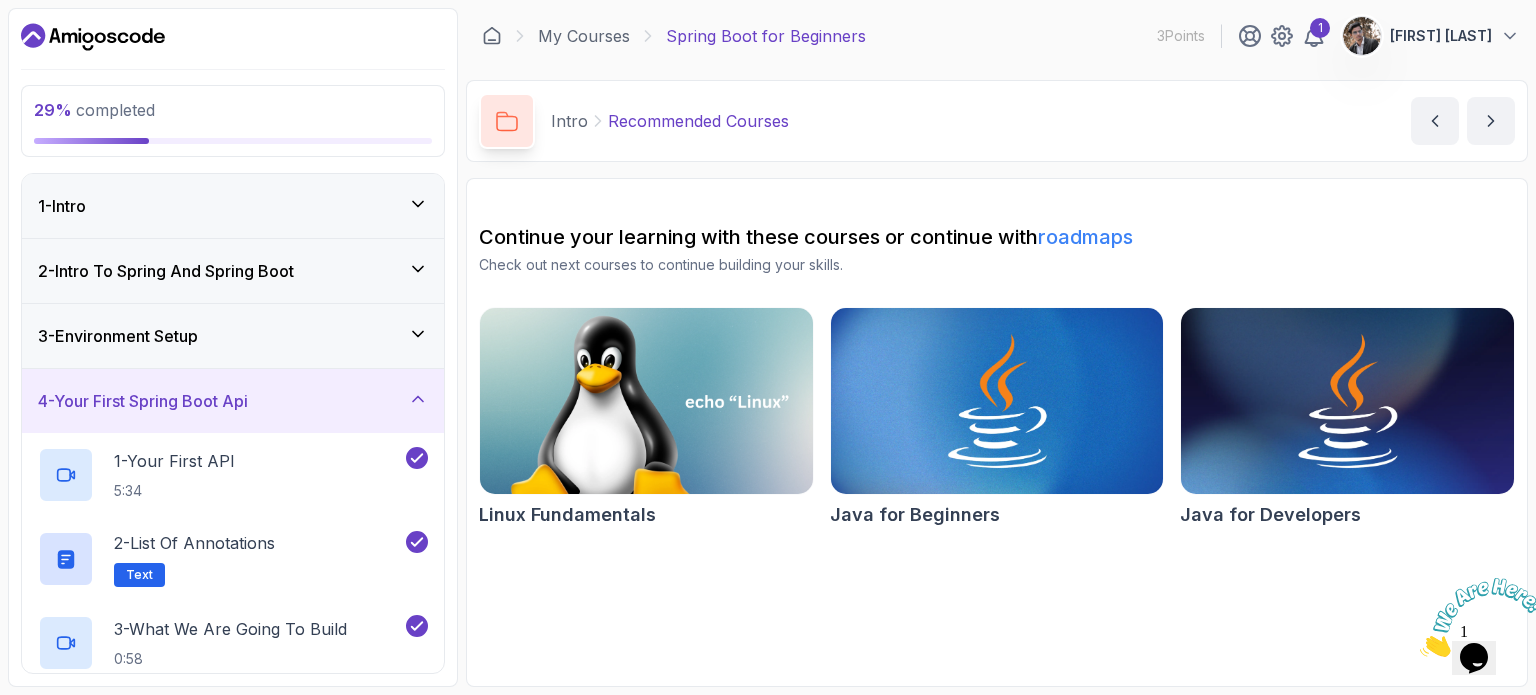 click on "4  -  Your First Spring Boot Api" at bounding box center [233, 401] 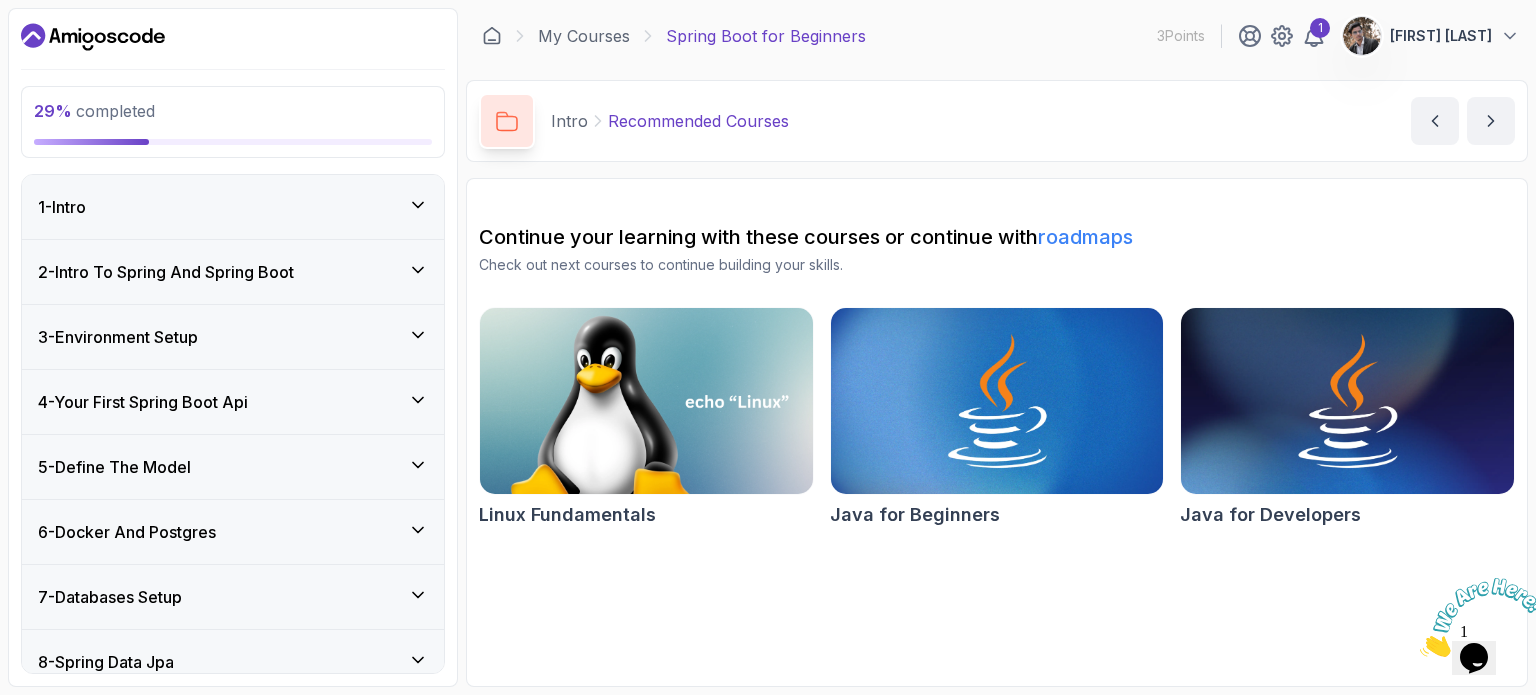 click on "5  -  Define The Model" at bounding box center (233, 467) 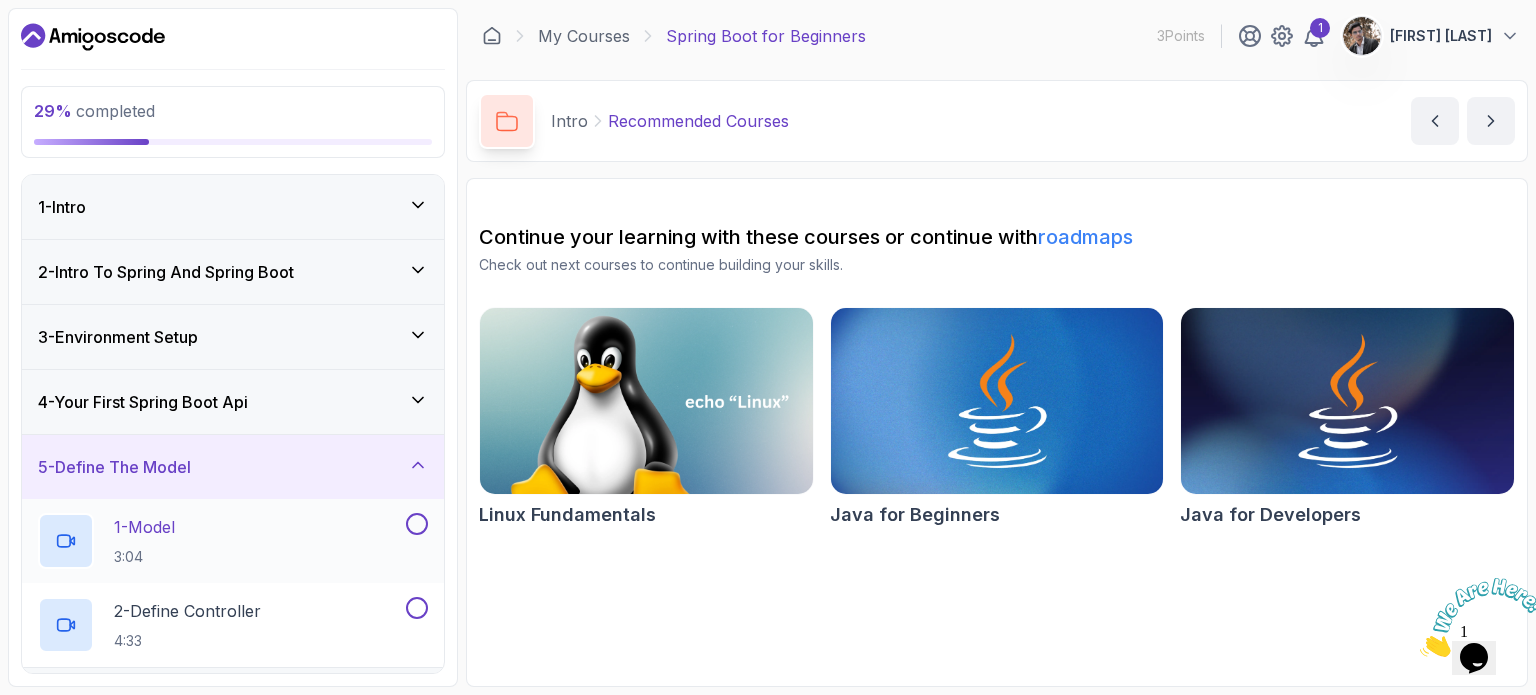 click on "1  -  Model 3:04" at bounding box center (220, 541) 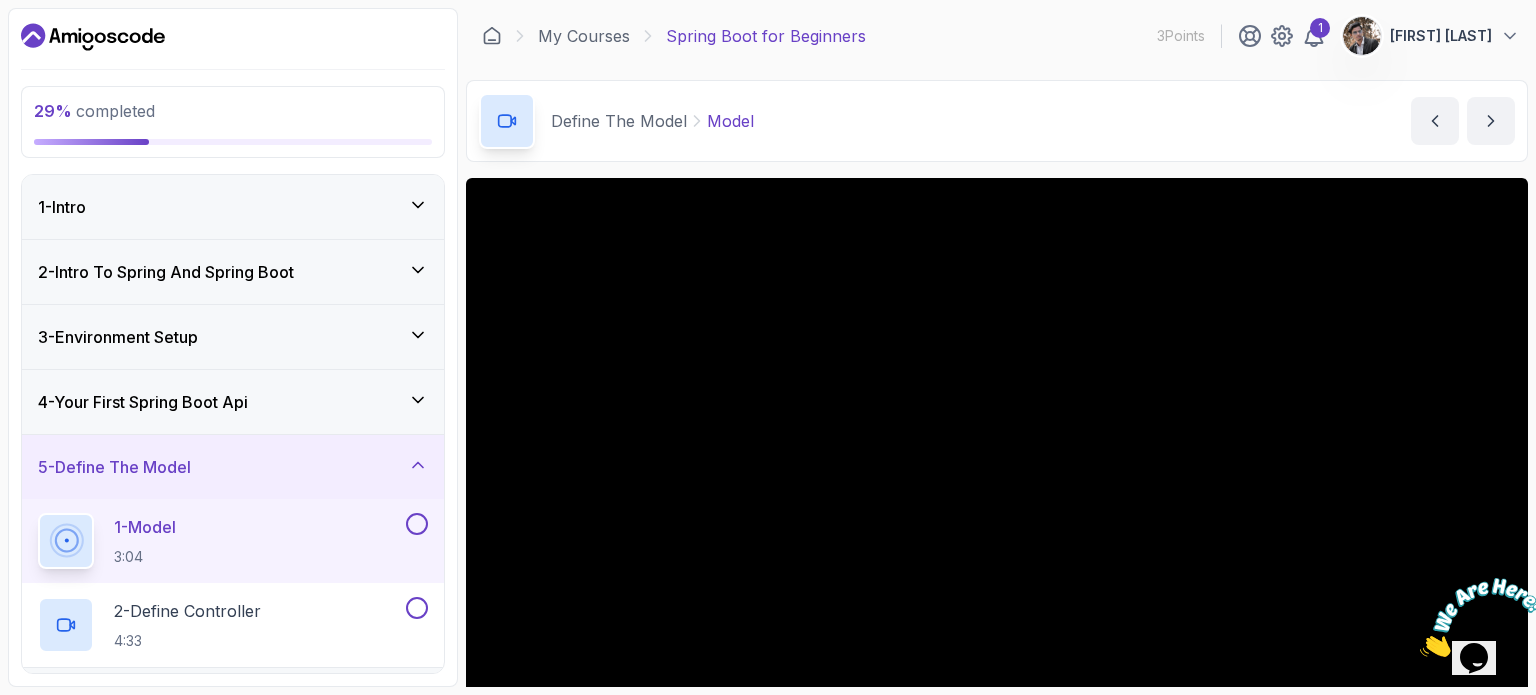 type 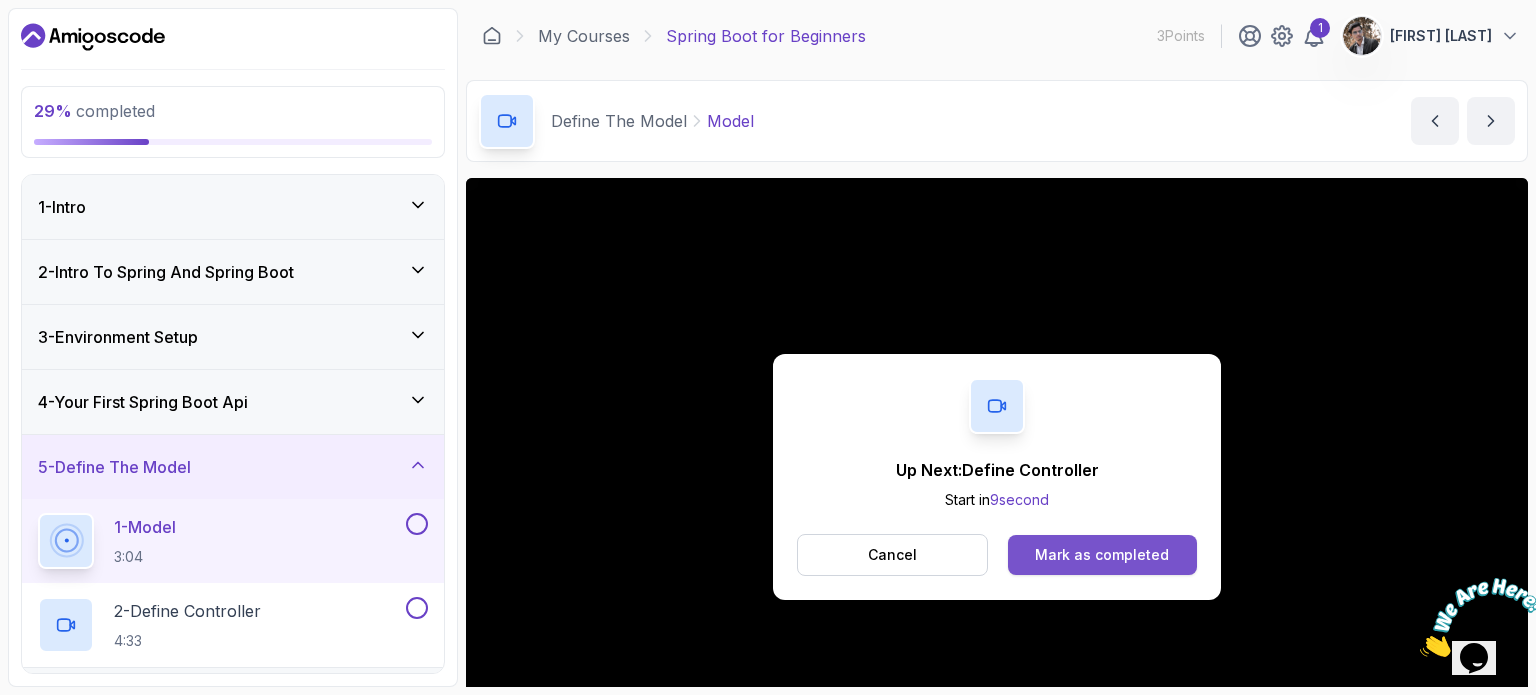 click on "Mark as completed" at bounding box center (1102, 555) 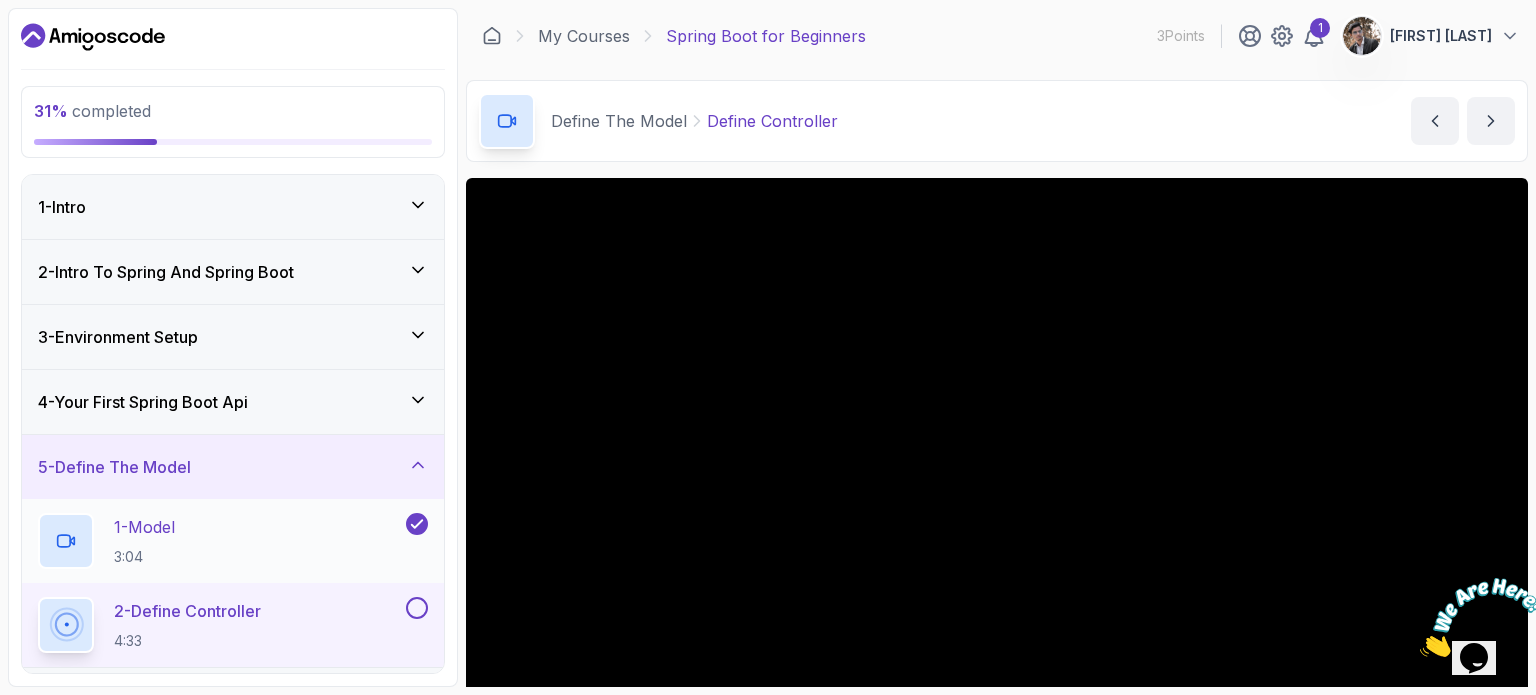 click on "1  -  Model" at bounding box center [144, 527] 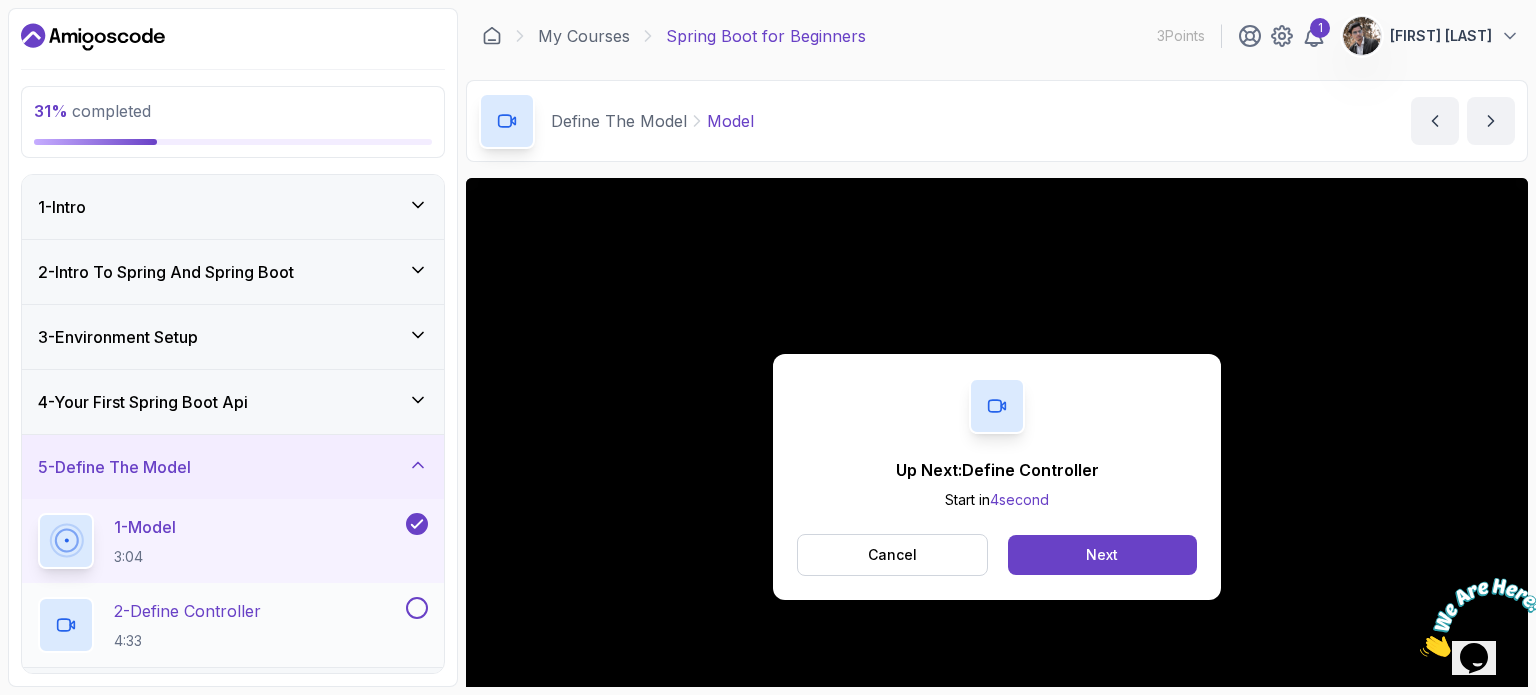 click on "2  -  Define Controller" at bounding box center [187, 611] 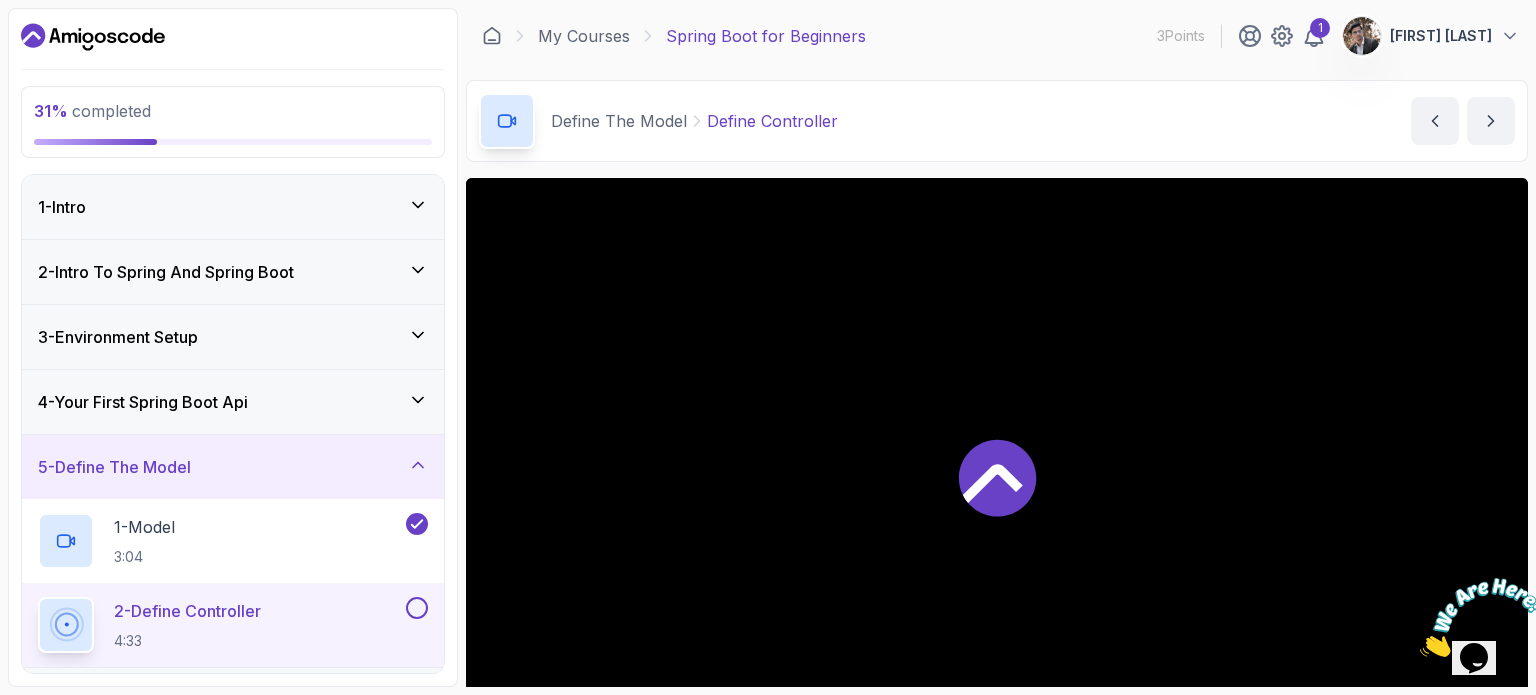 type 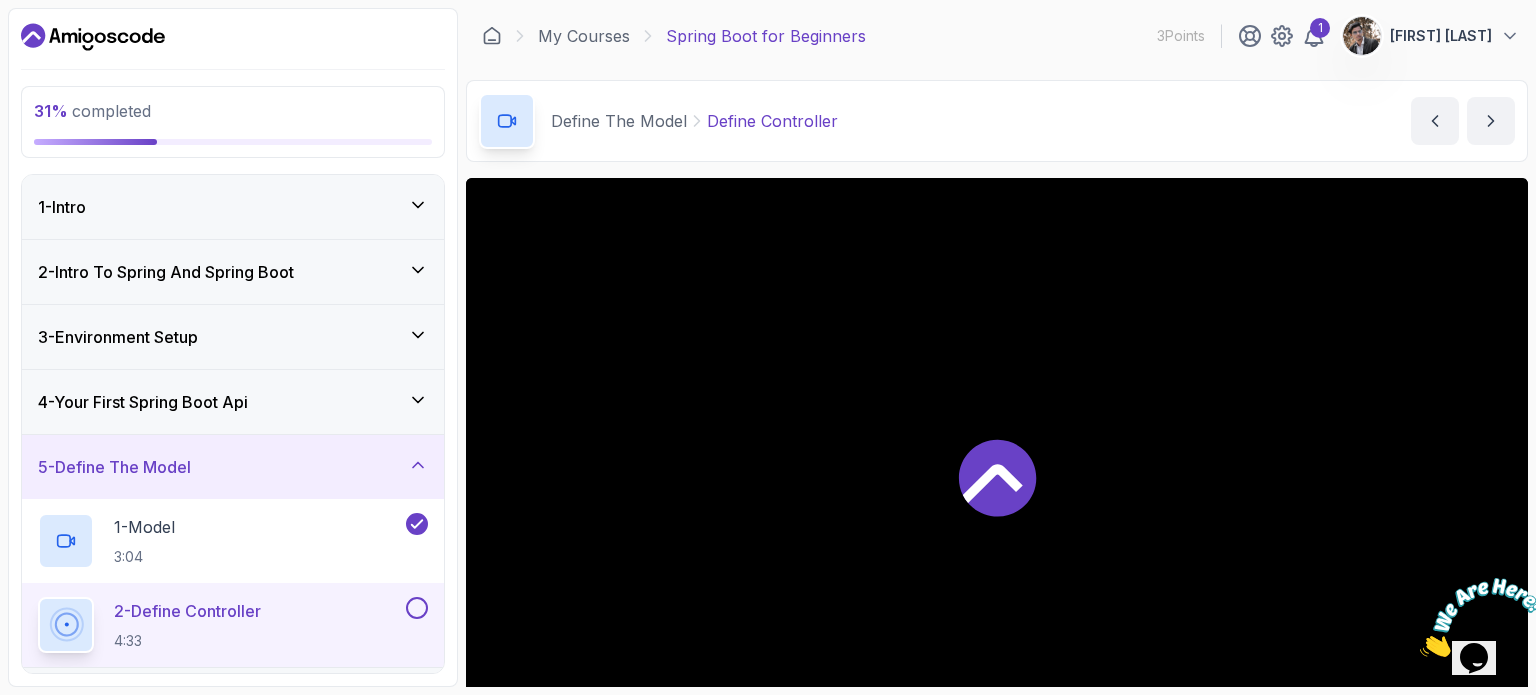click at bounding box center [997, 476] 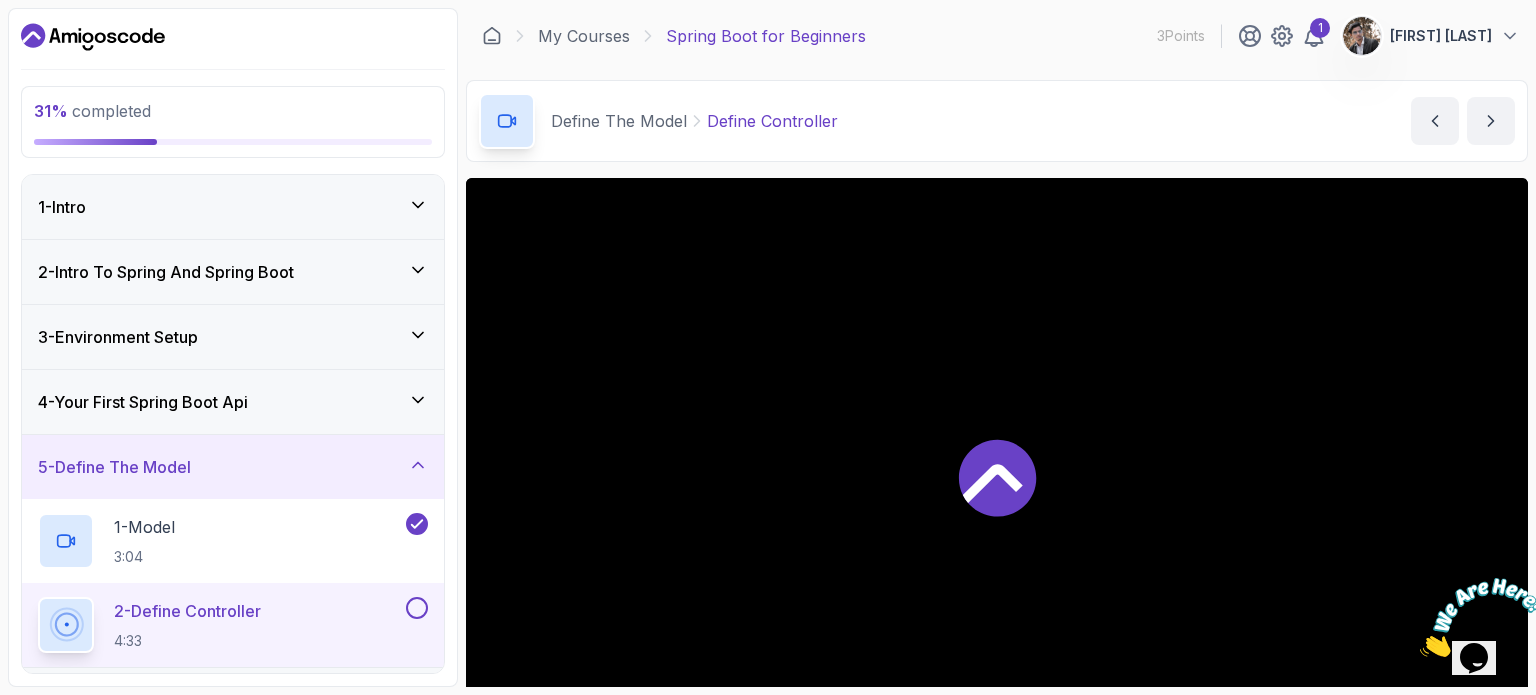click on "2  -  Define Controller" at bounding box center [187, 611] 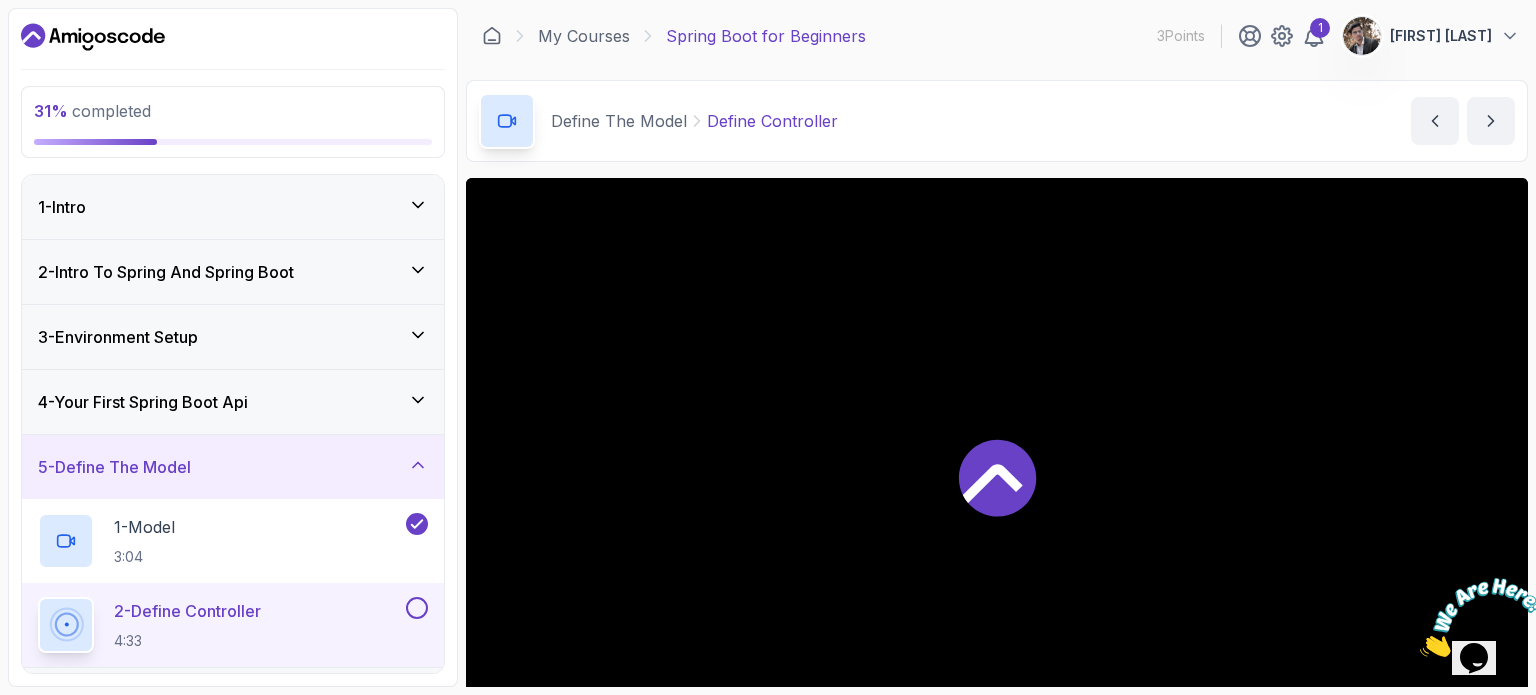 click 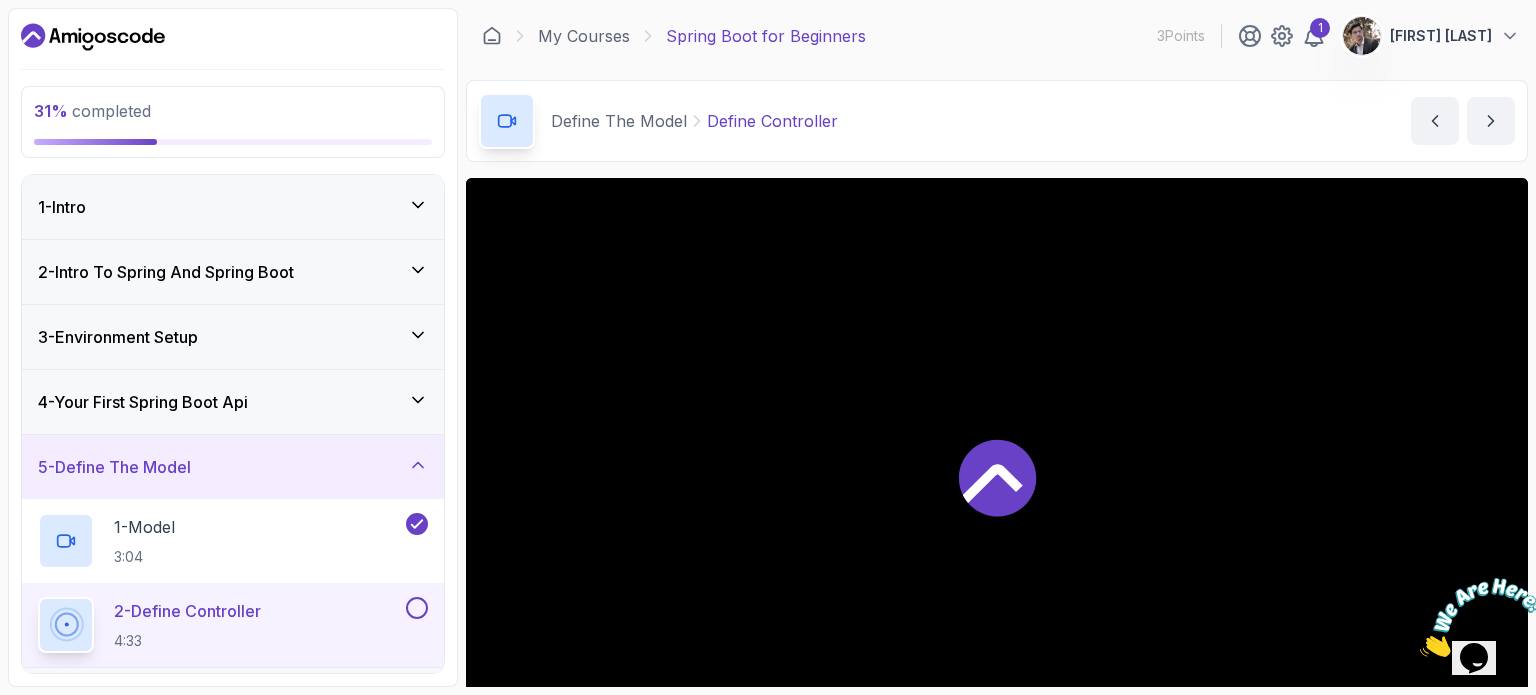 click 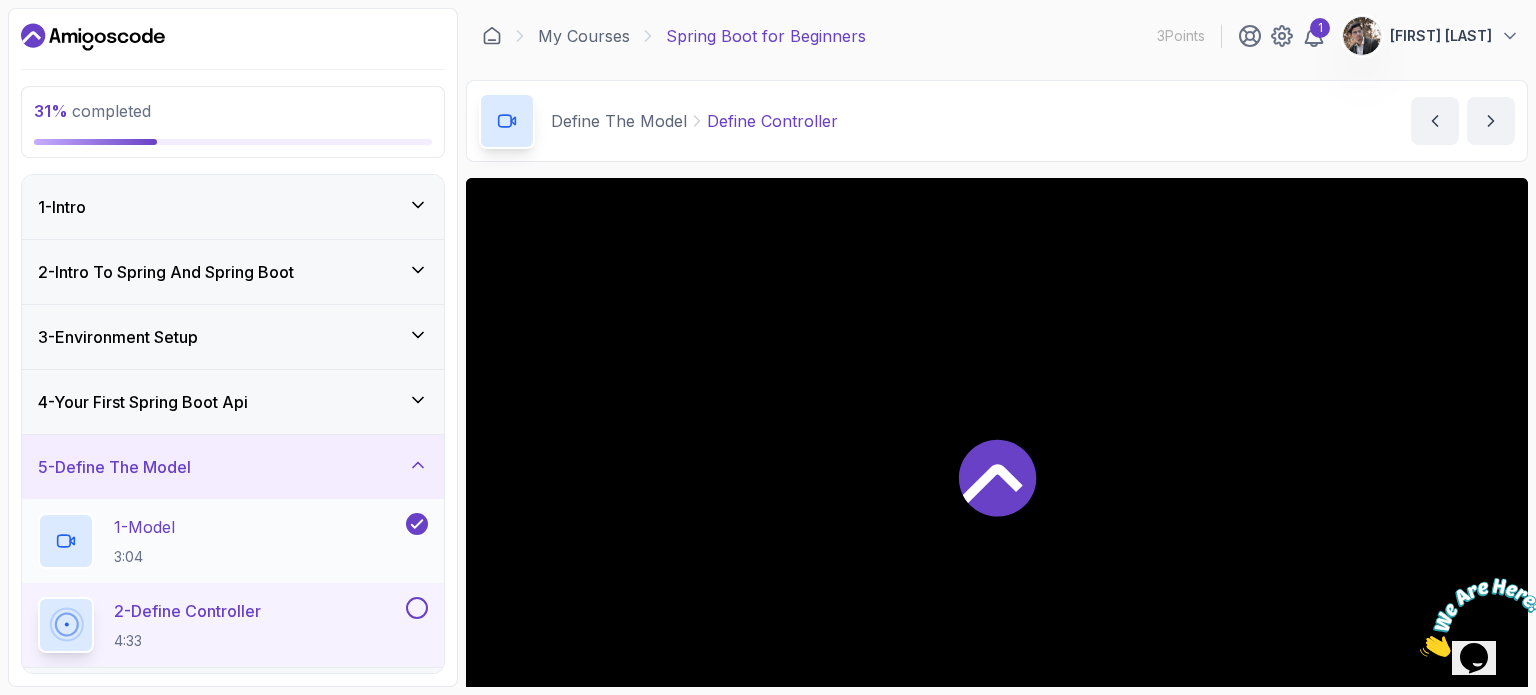 click on "1  -  Model" at bounding box center [144, 527] 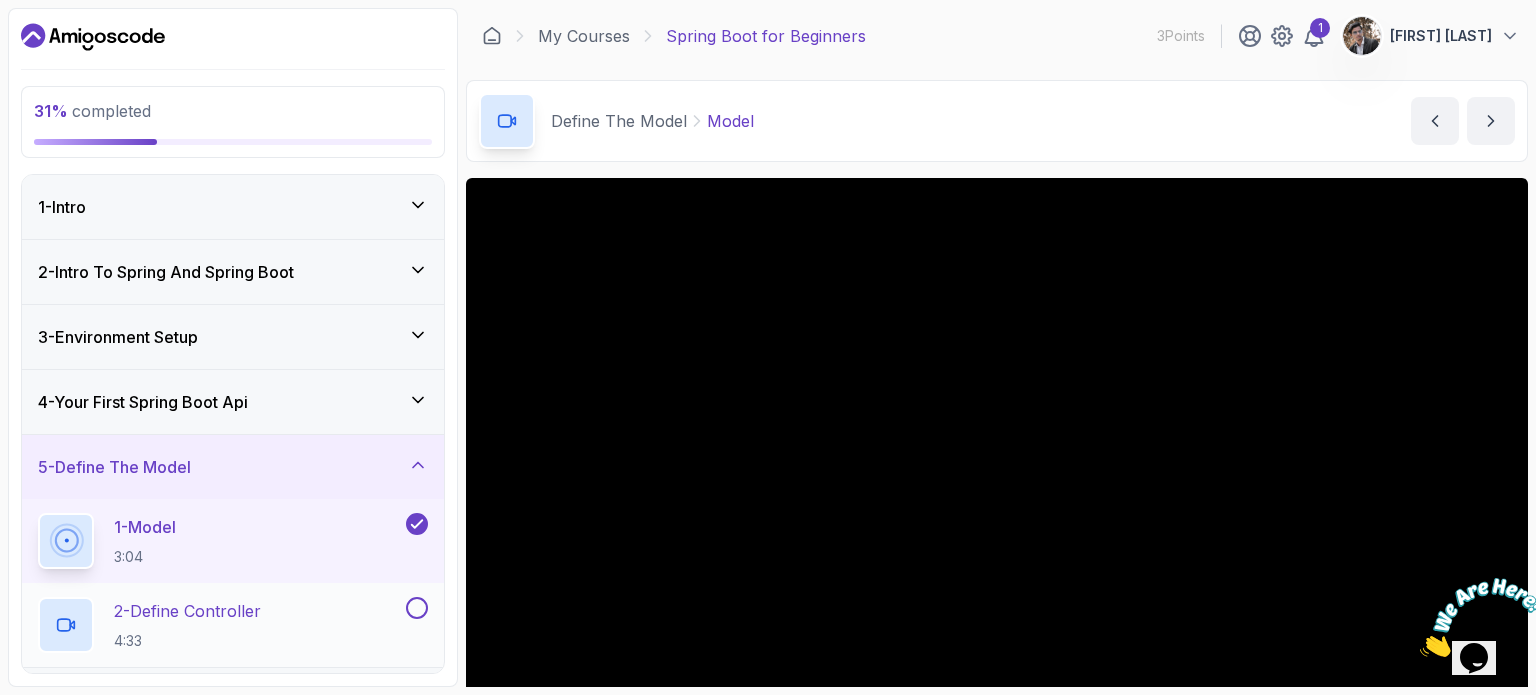 click on "2  -  Define Controller" at bounding box center (187, 611) 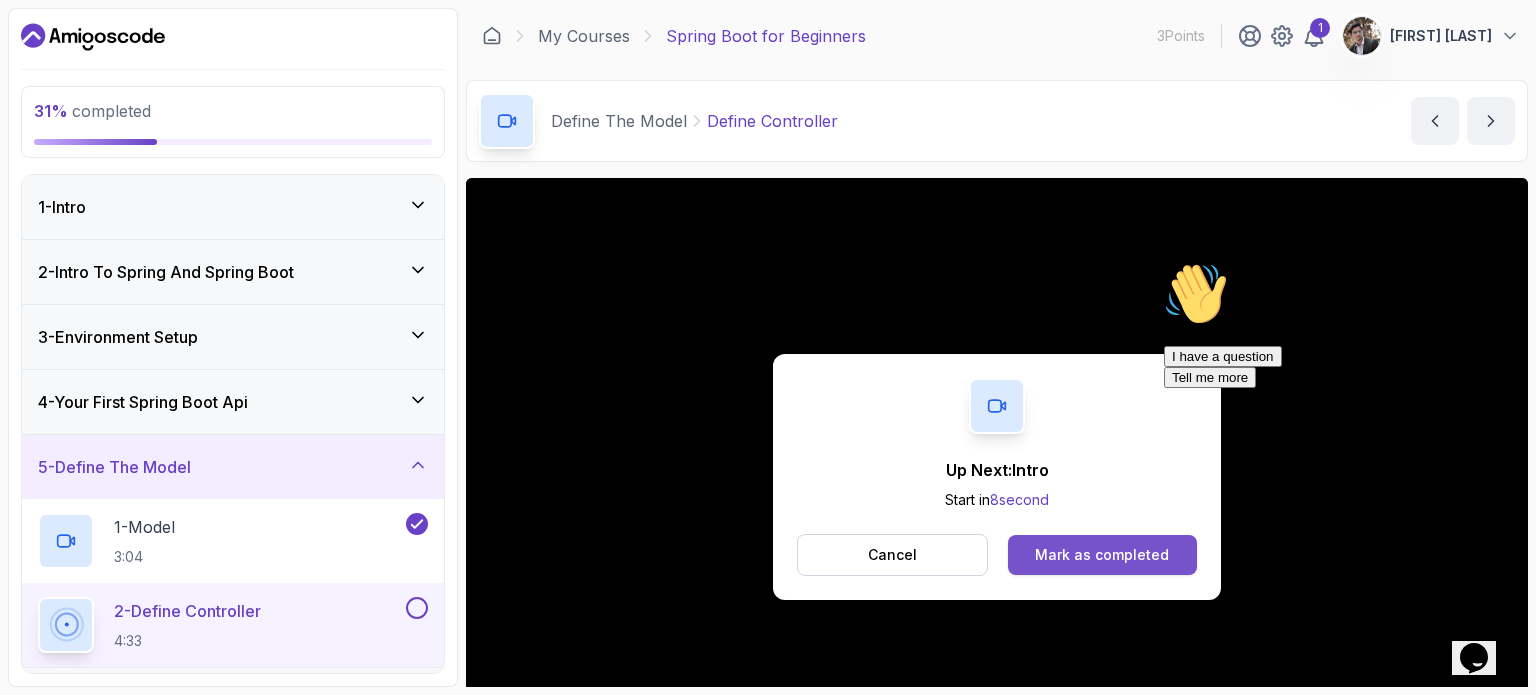 click on "Mark as completed" at bounding box center (1102, 555) 